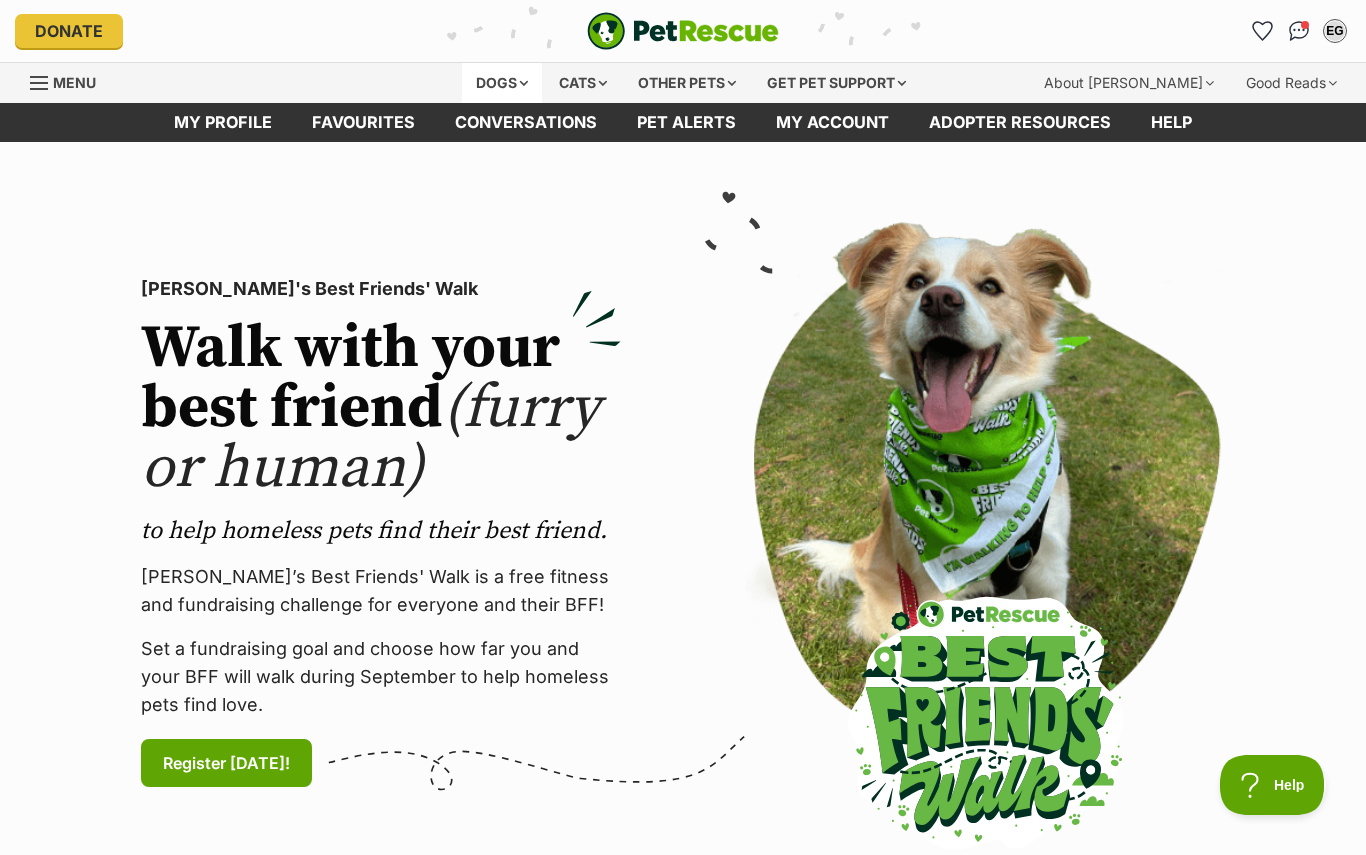 scroll, scrollTop: 0, scrollLeft: 0, axis: both 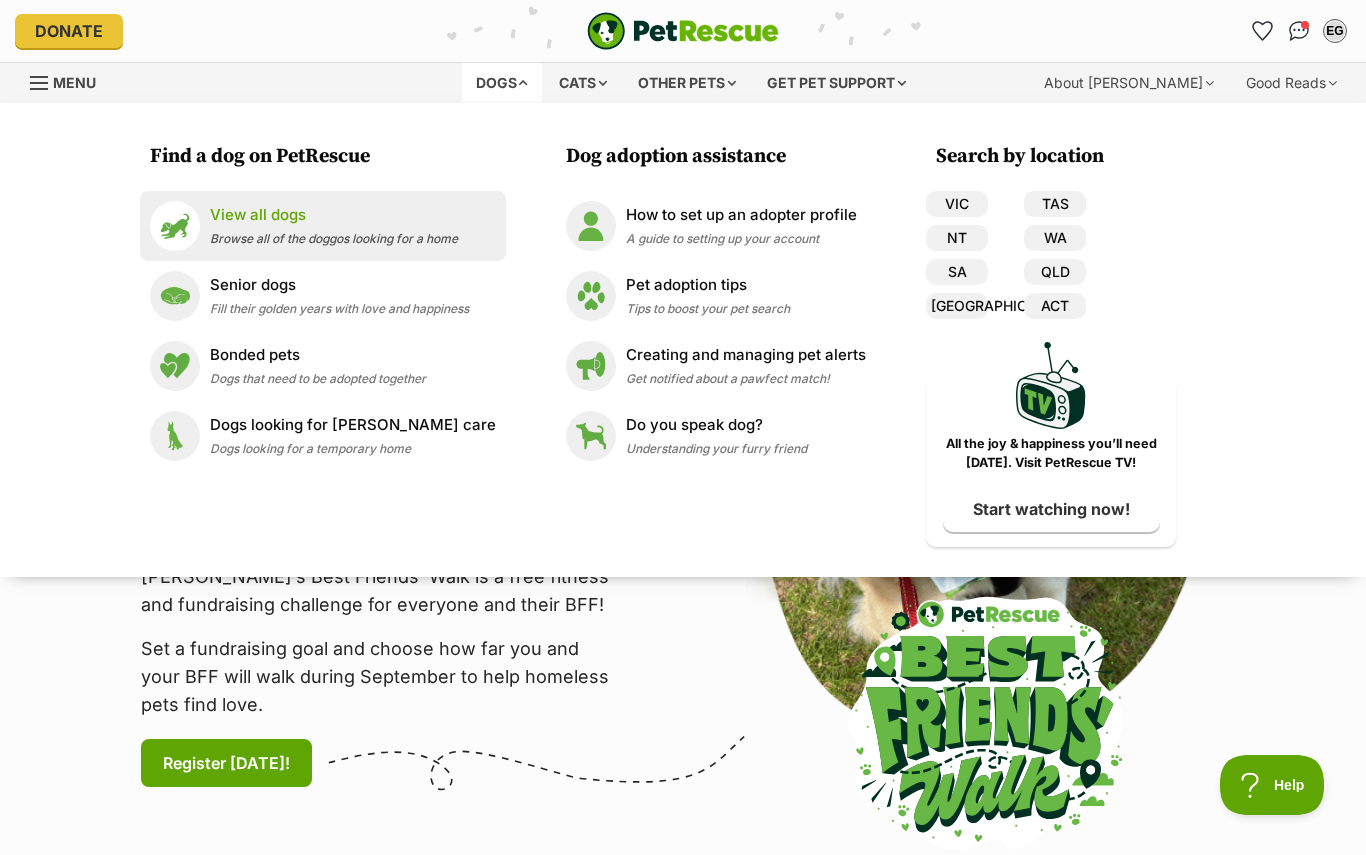 click on "View all dogs
Browse all of the doggos looking for a home" at bounding box center [334, 225] 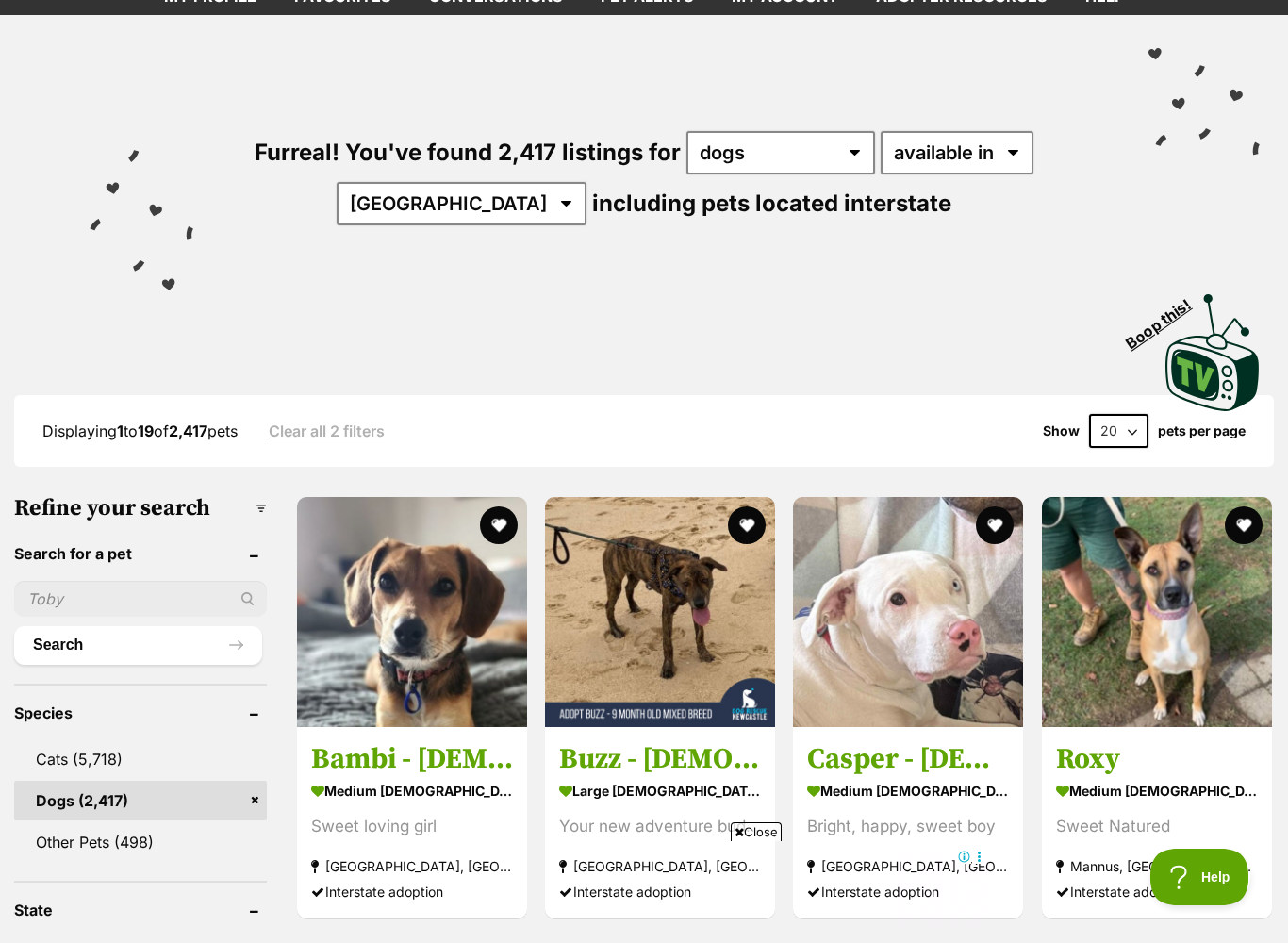 scroll, scrollTop: 0, scrollLeft: 0, axis: both 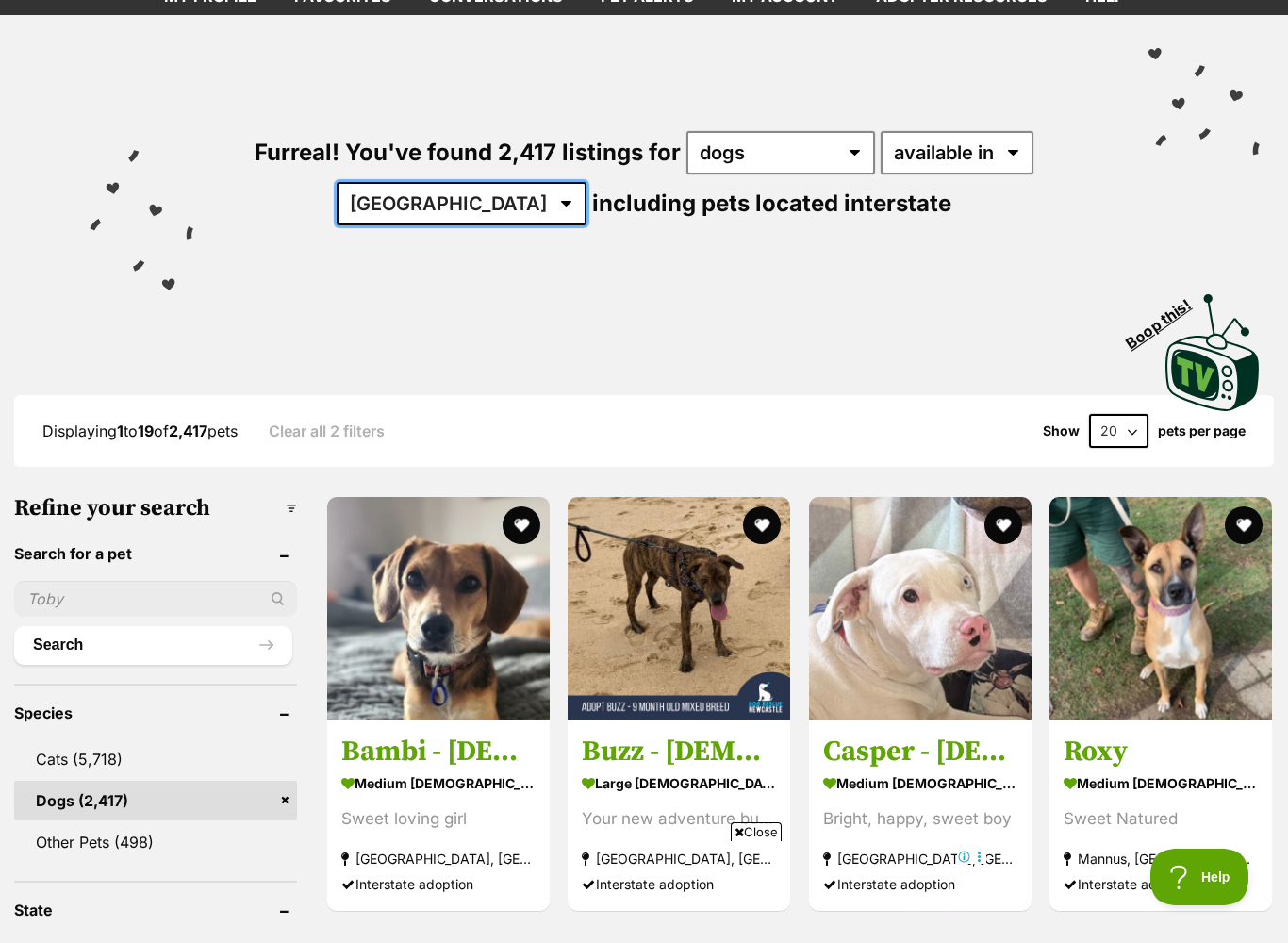 select on "[GEOGRAPHIC_DATA]" 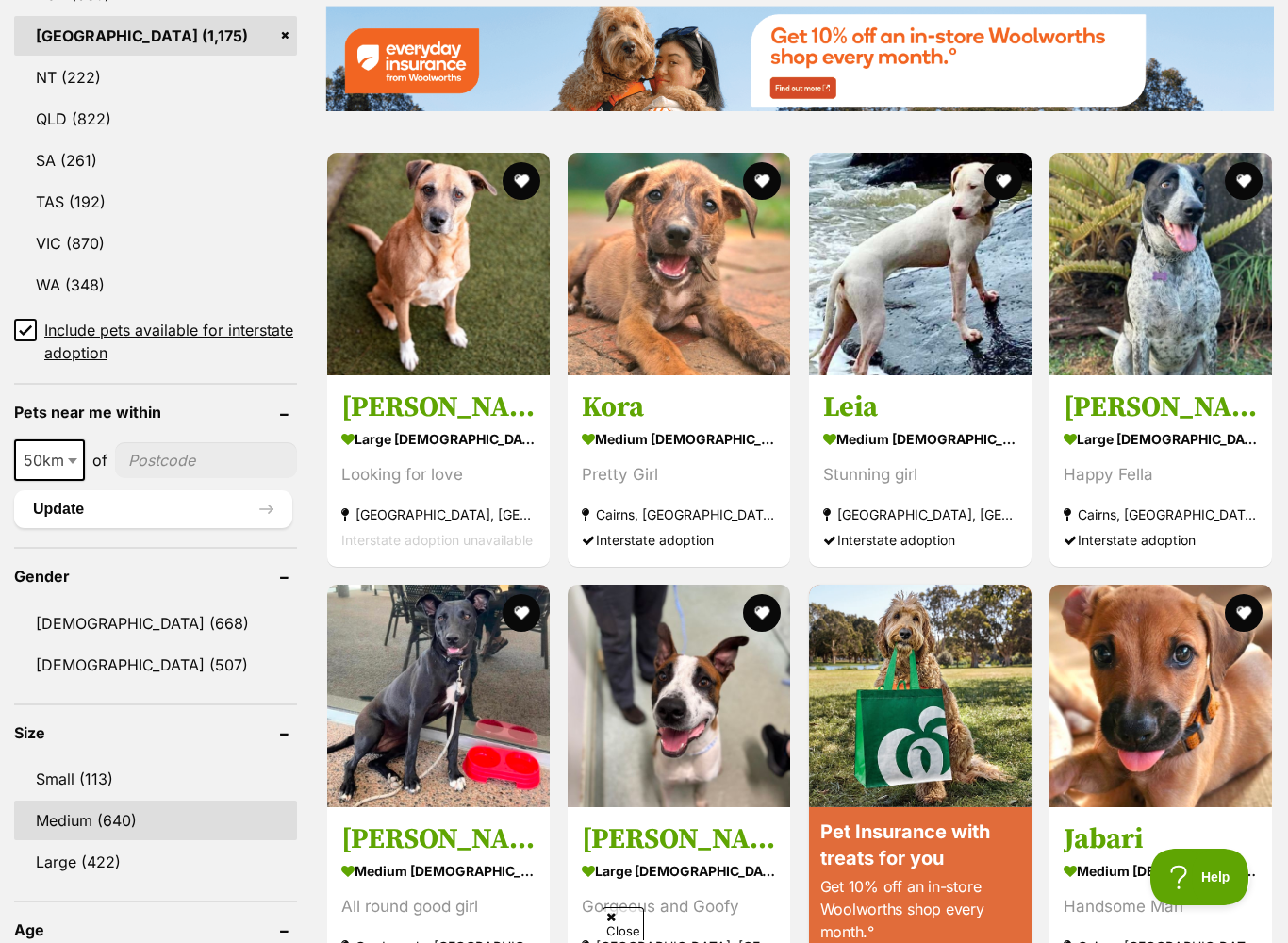 scroll, scrollTop: 0, scrollLeft: 0, axis: both 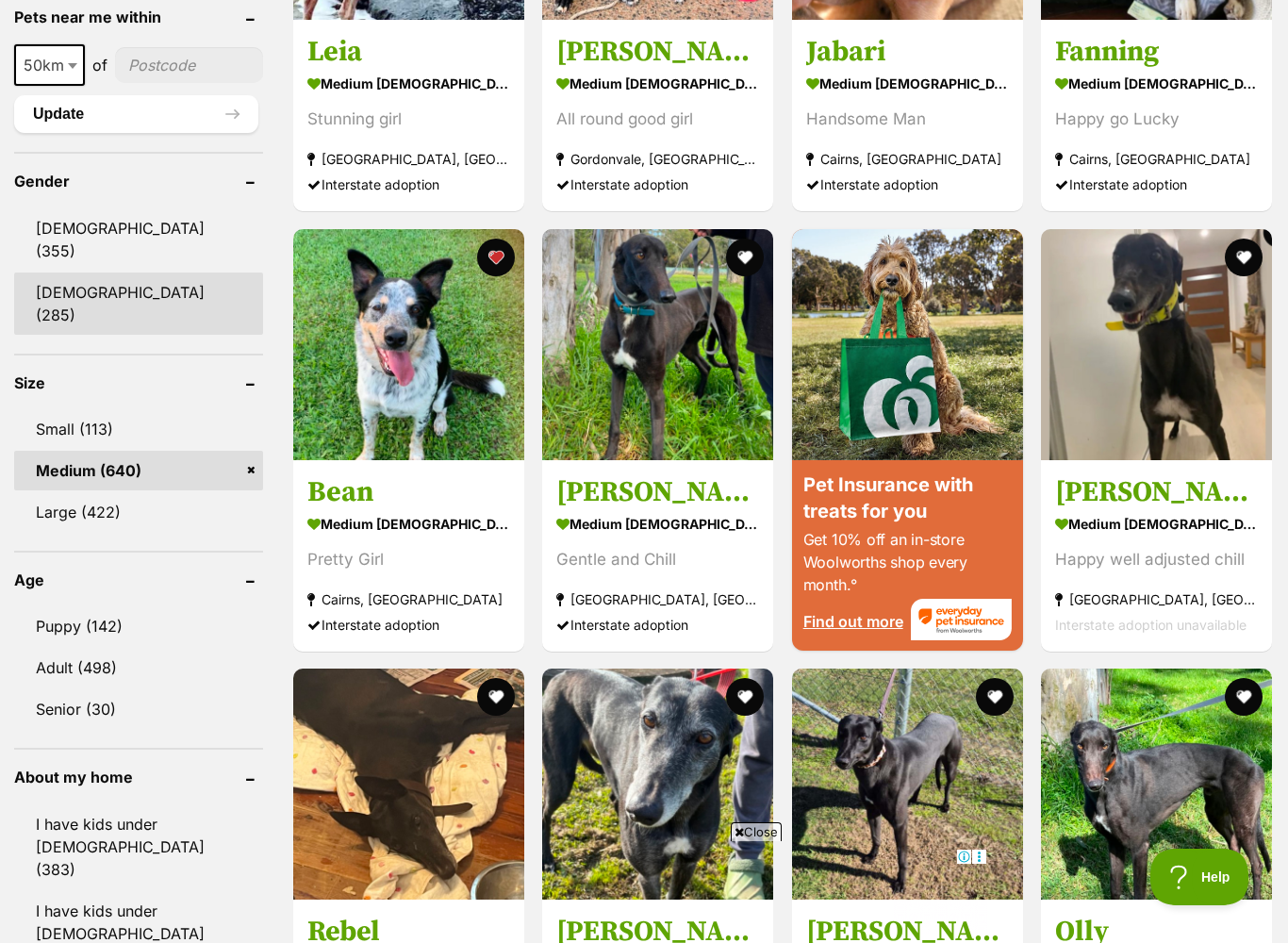 click on "[DEMOGRAPHIC_DATA] (285)" at bounding box center (139, 304) 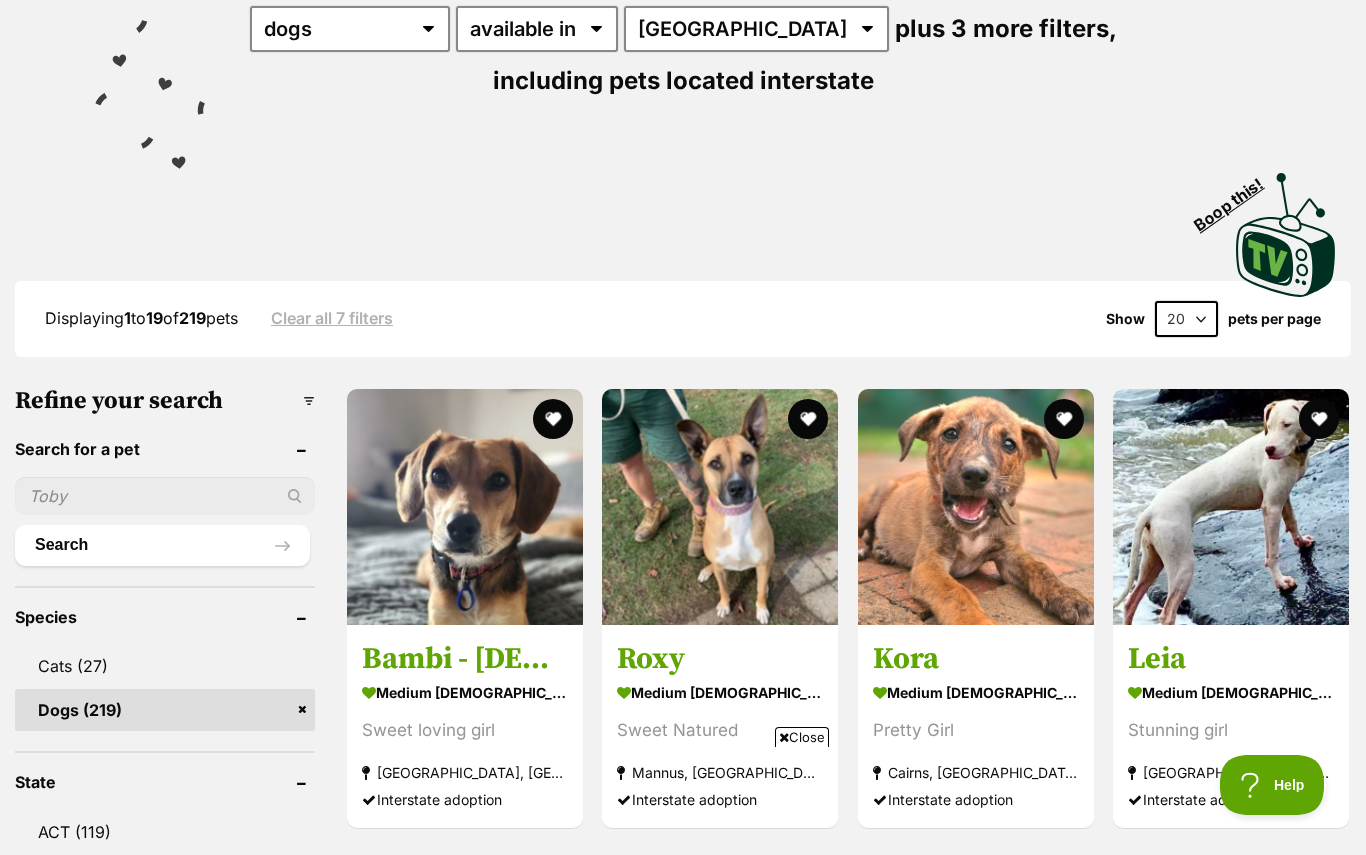 scroll, scrollTop: 293, scrollLeft: 0, axis: vertical 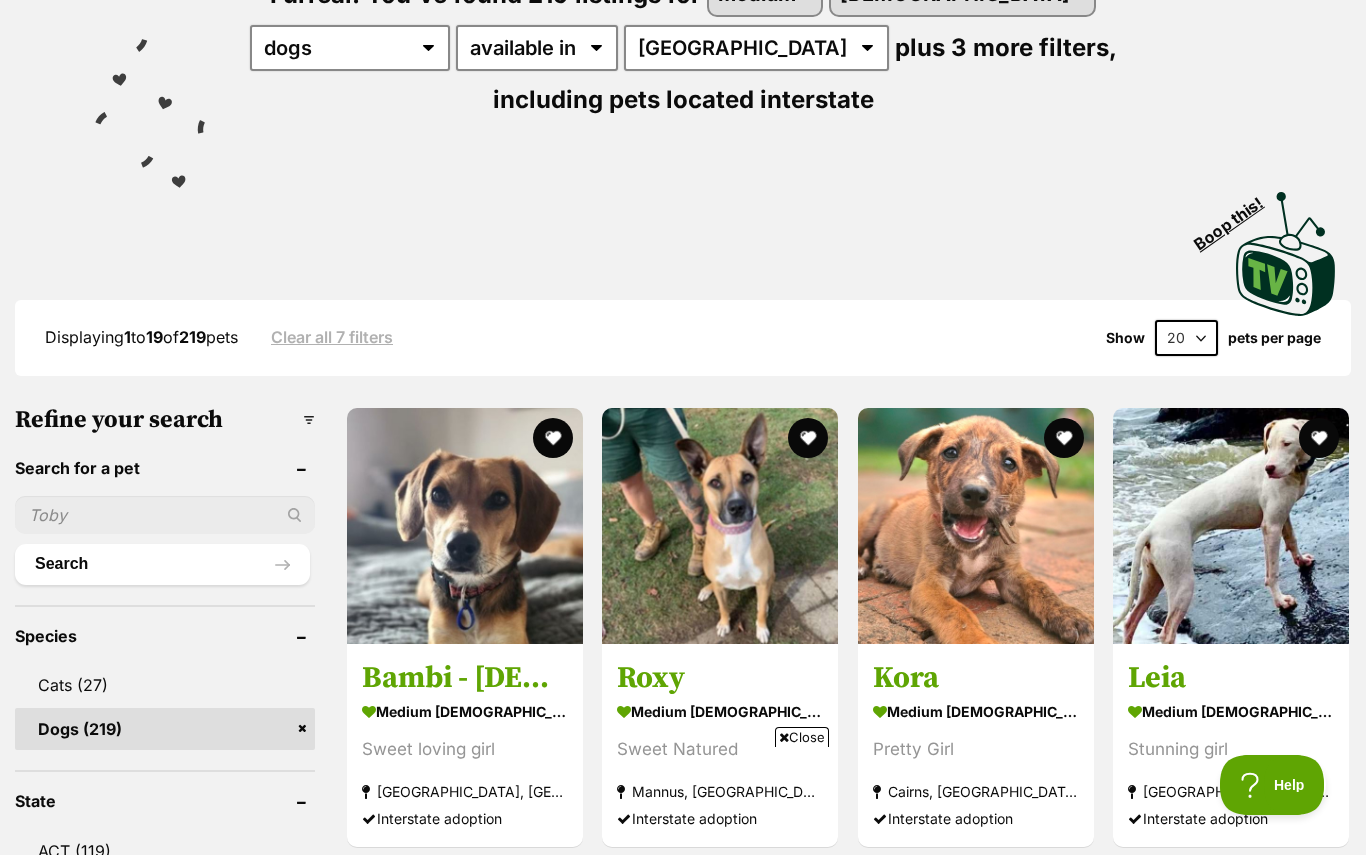 select on "60" 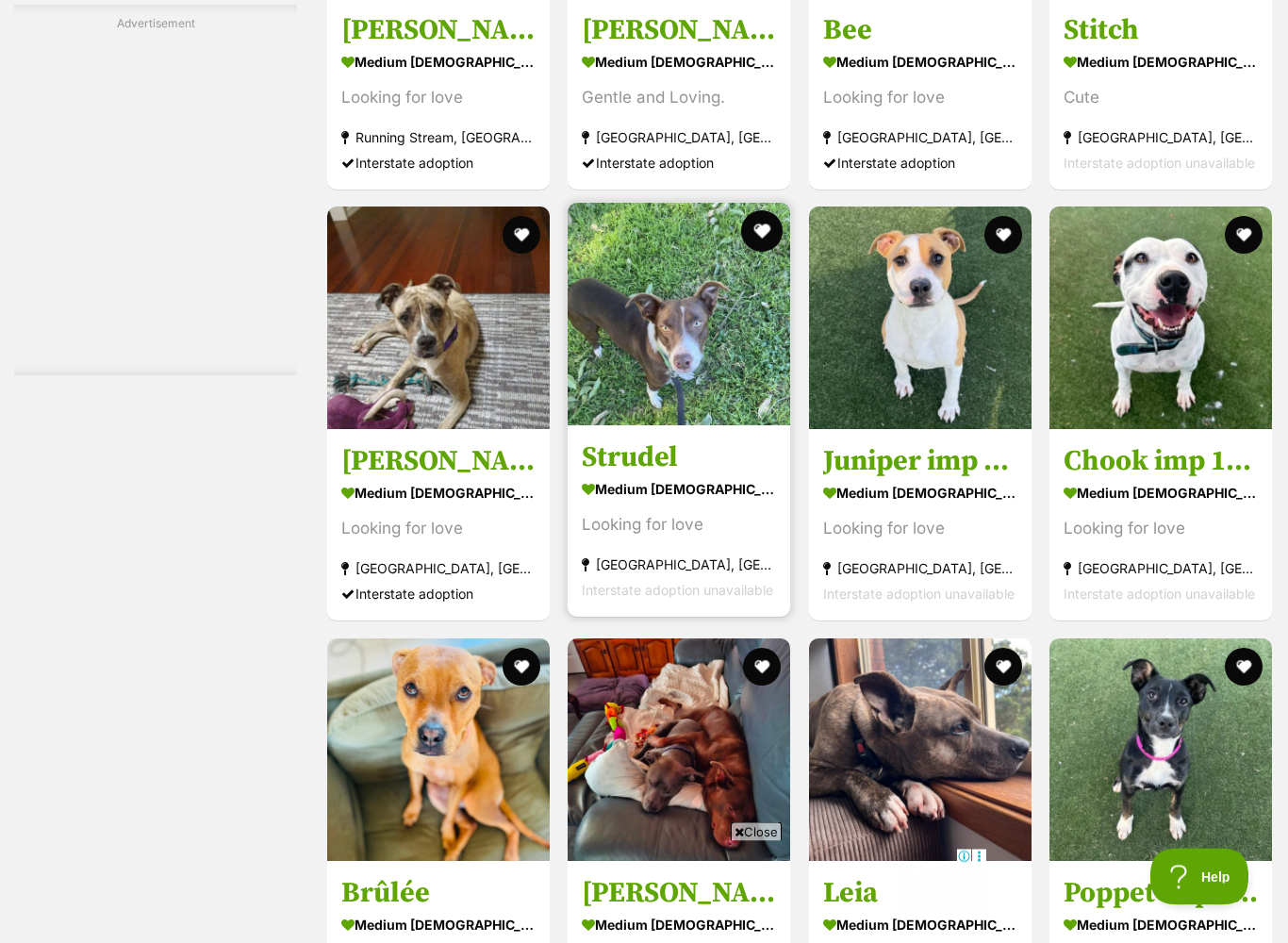 scroll, scrollTop: 4955, scrollLeft: 0, axis: vertical 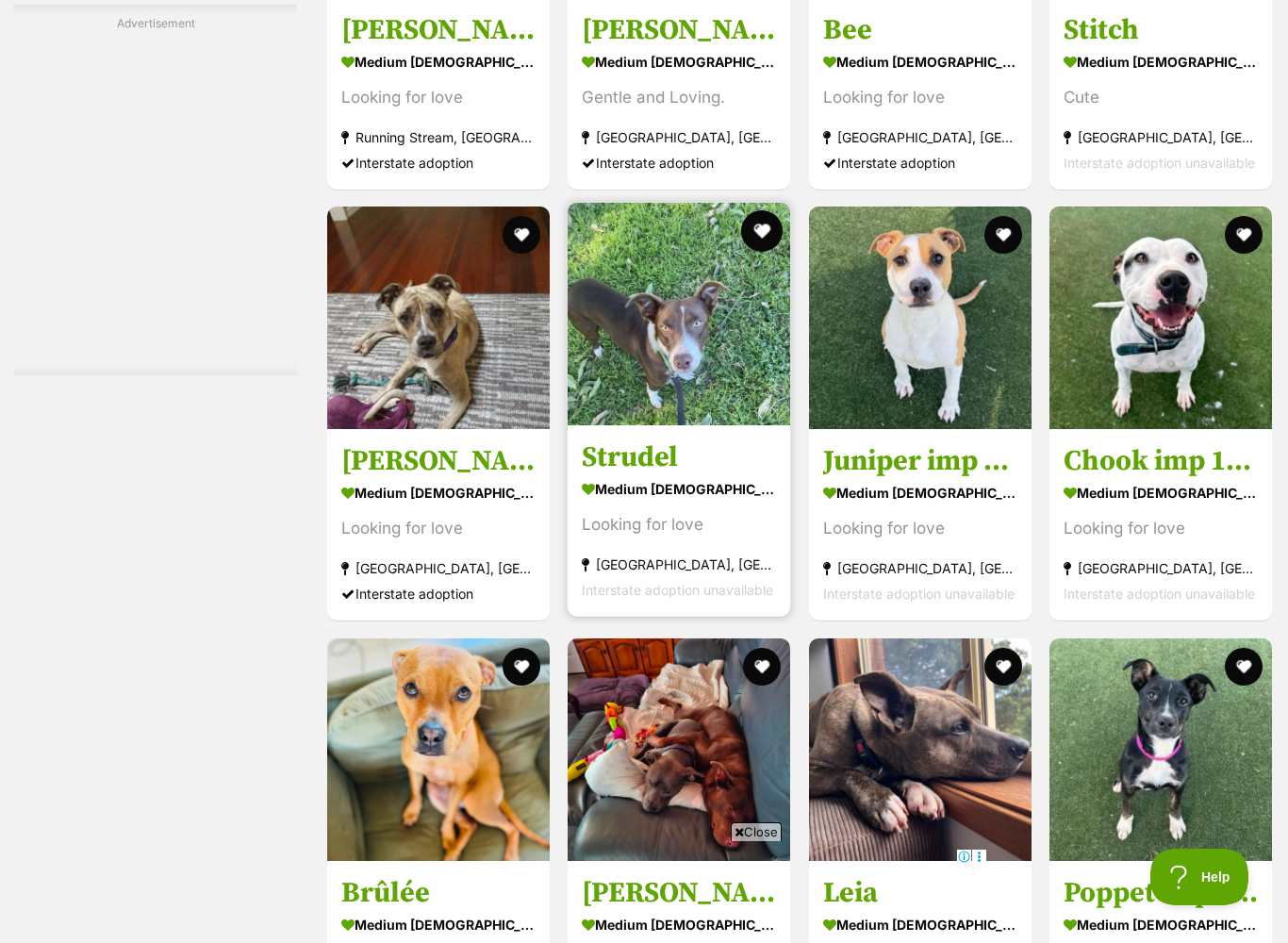 click at bounding box center [763, 231] 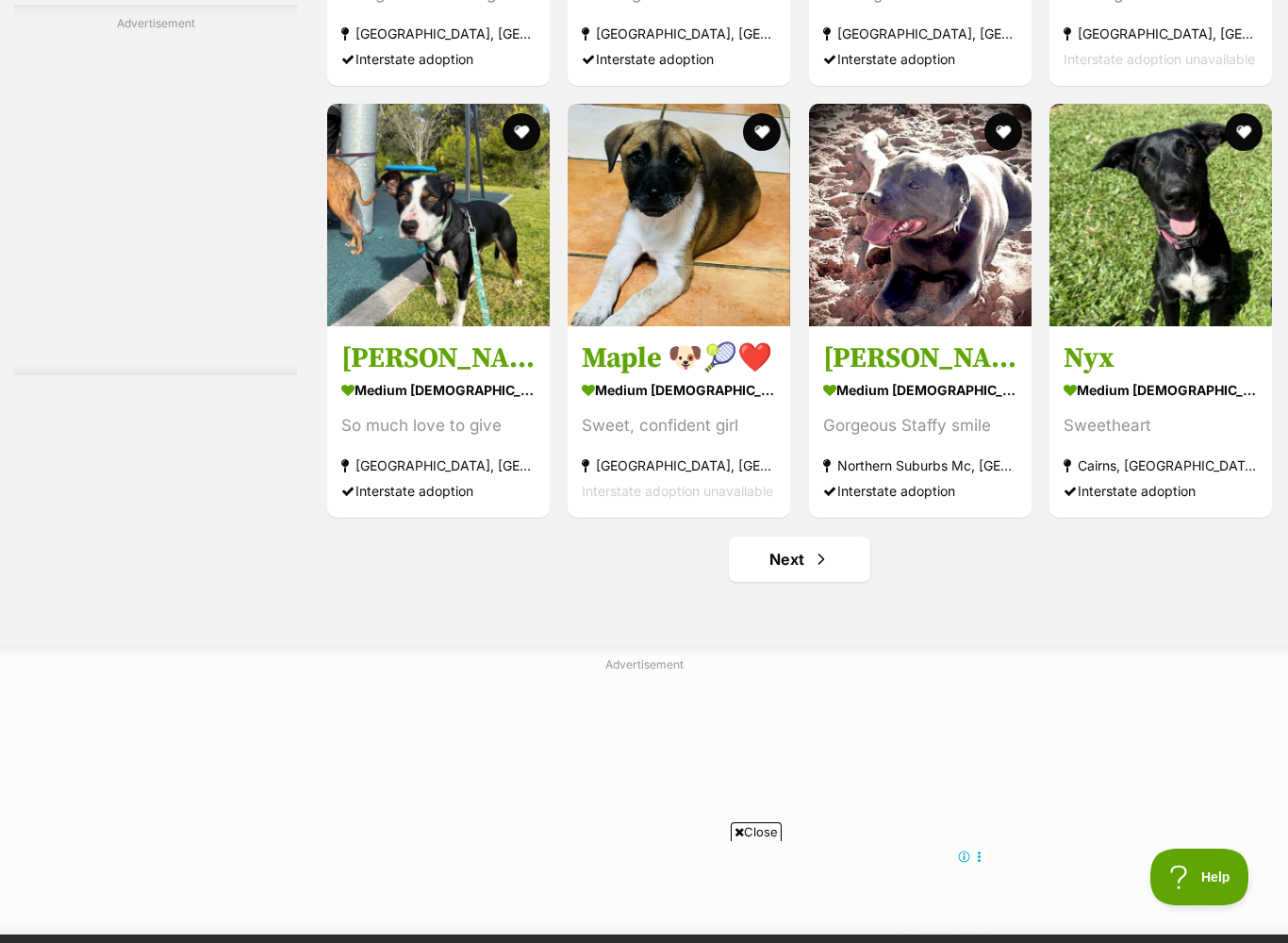 scroll, scrollTop: 6790, scrollLeft: 0, axis: vertical 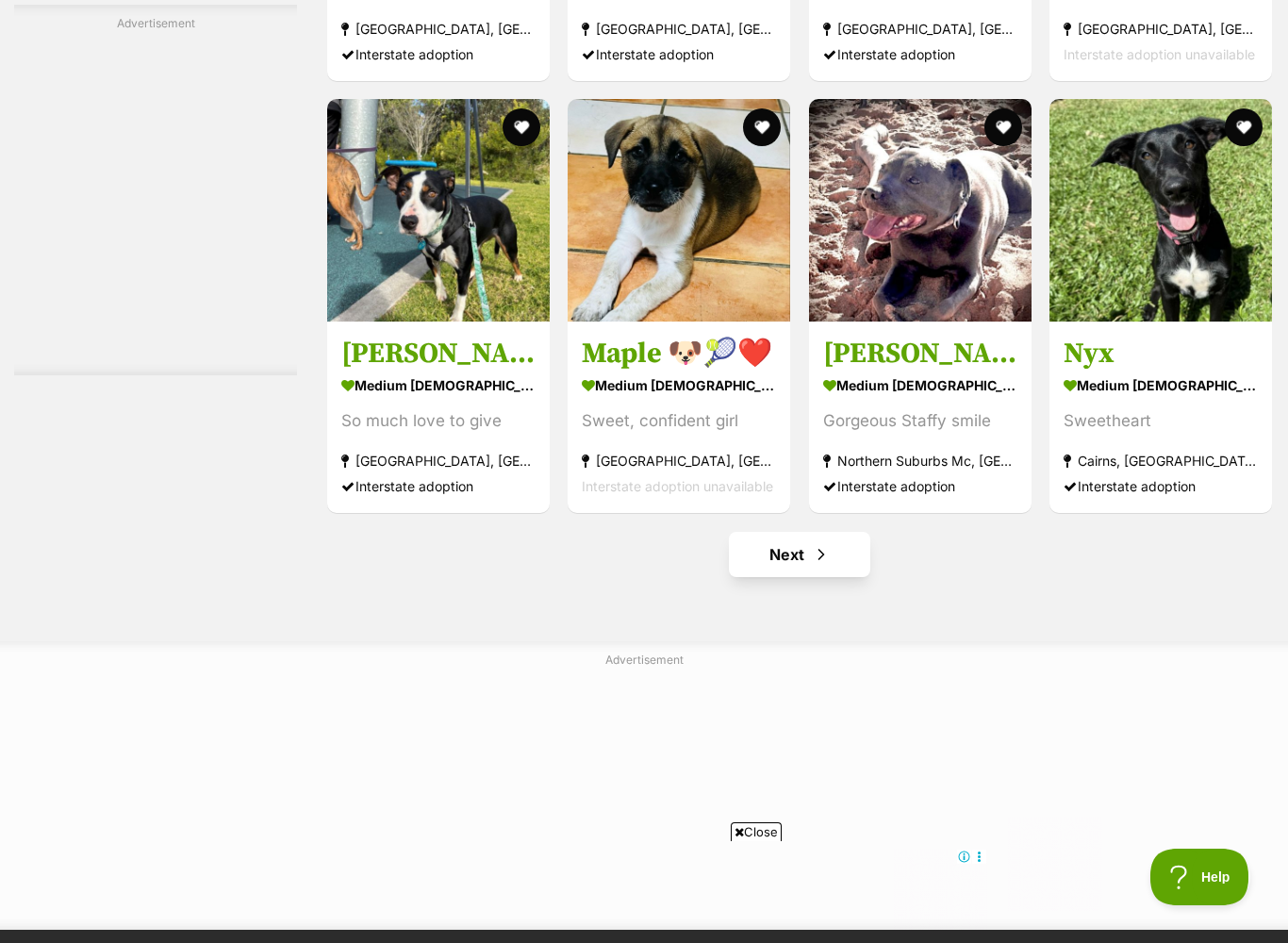 click on "Next" at bounding box center [800, 554] 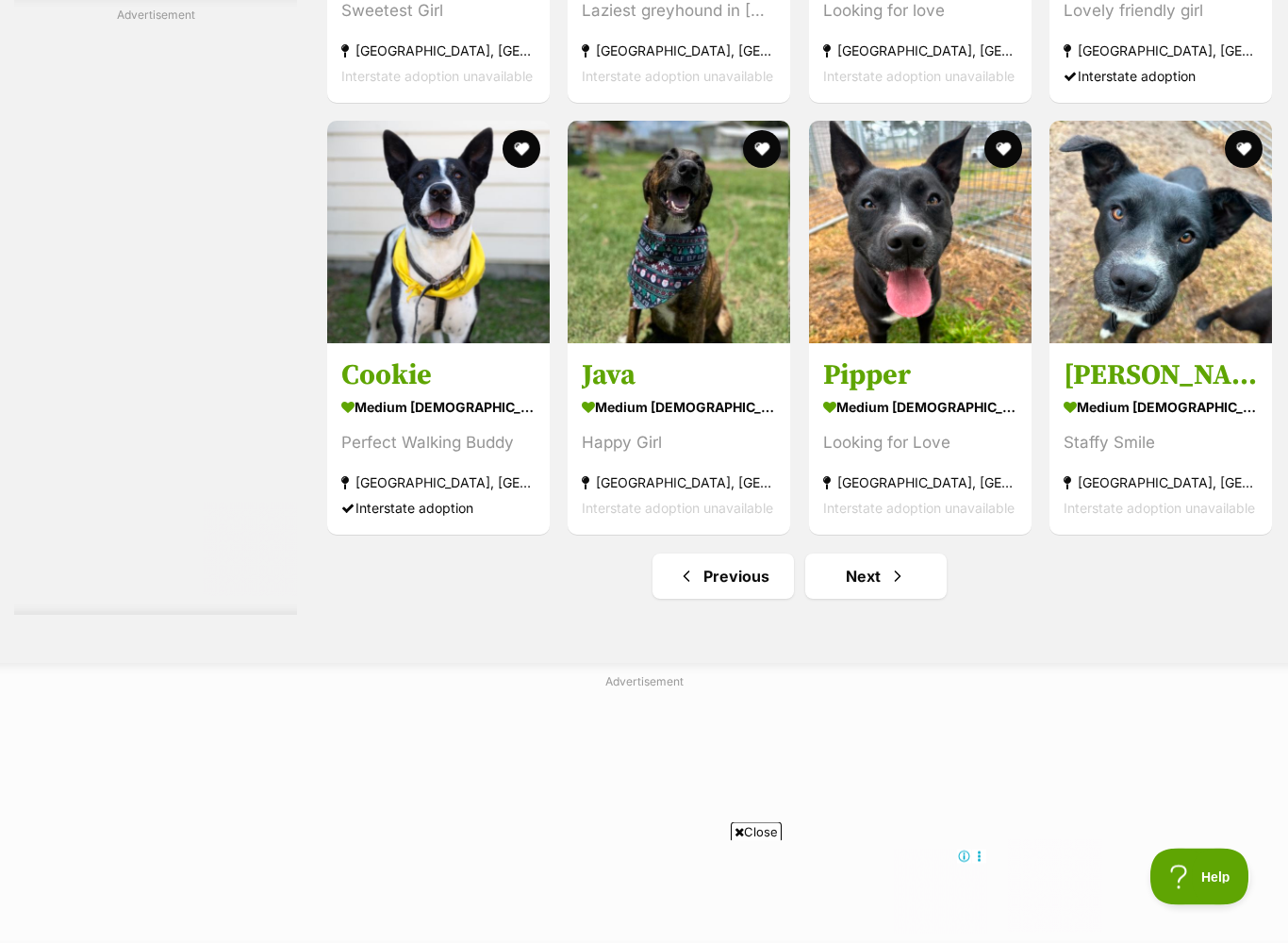 scroll, scrollTop: 6768, scrollLeft: 0, axis: vertical 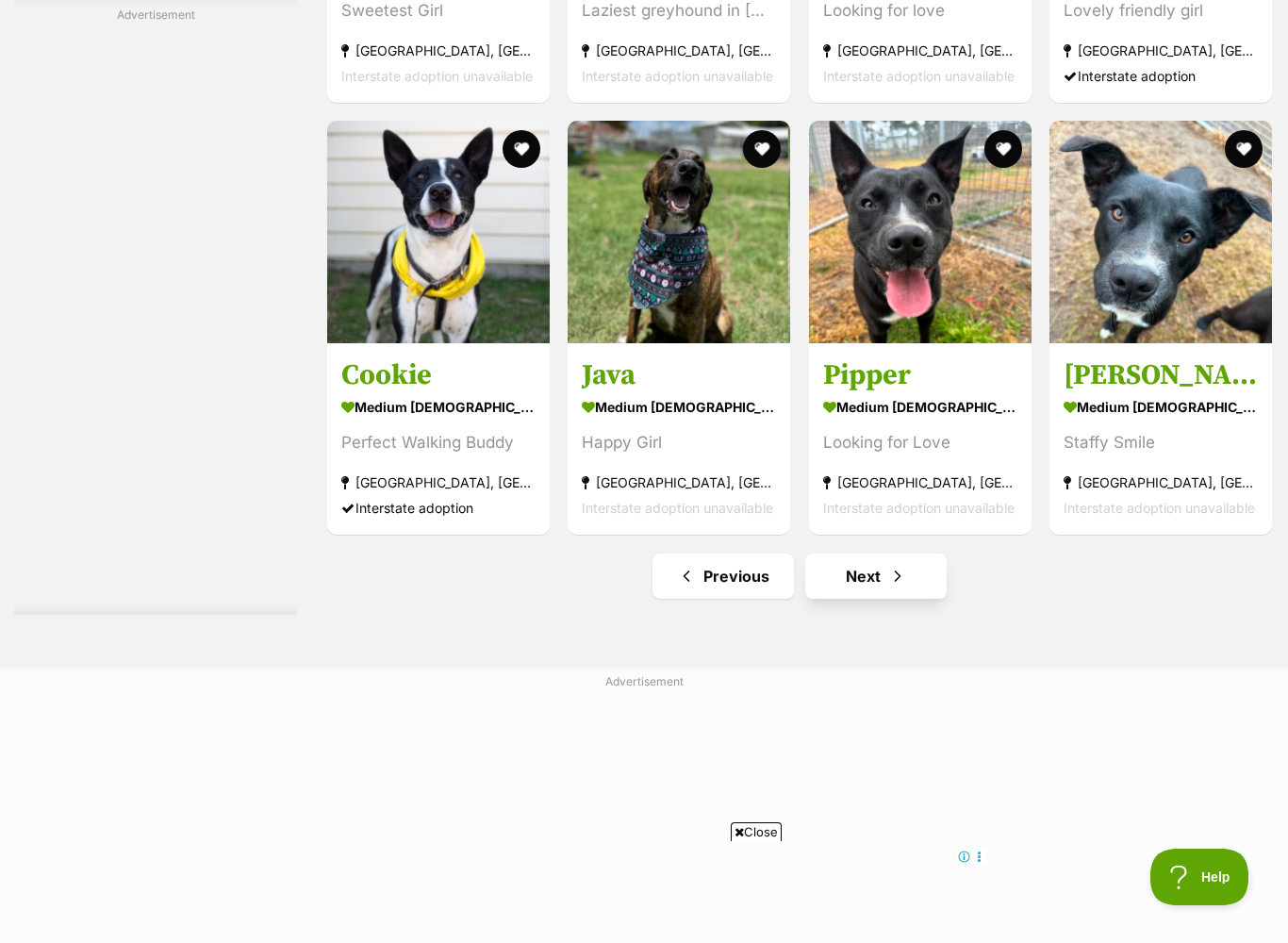 click on "Next" at bounding box center (876, 576) 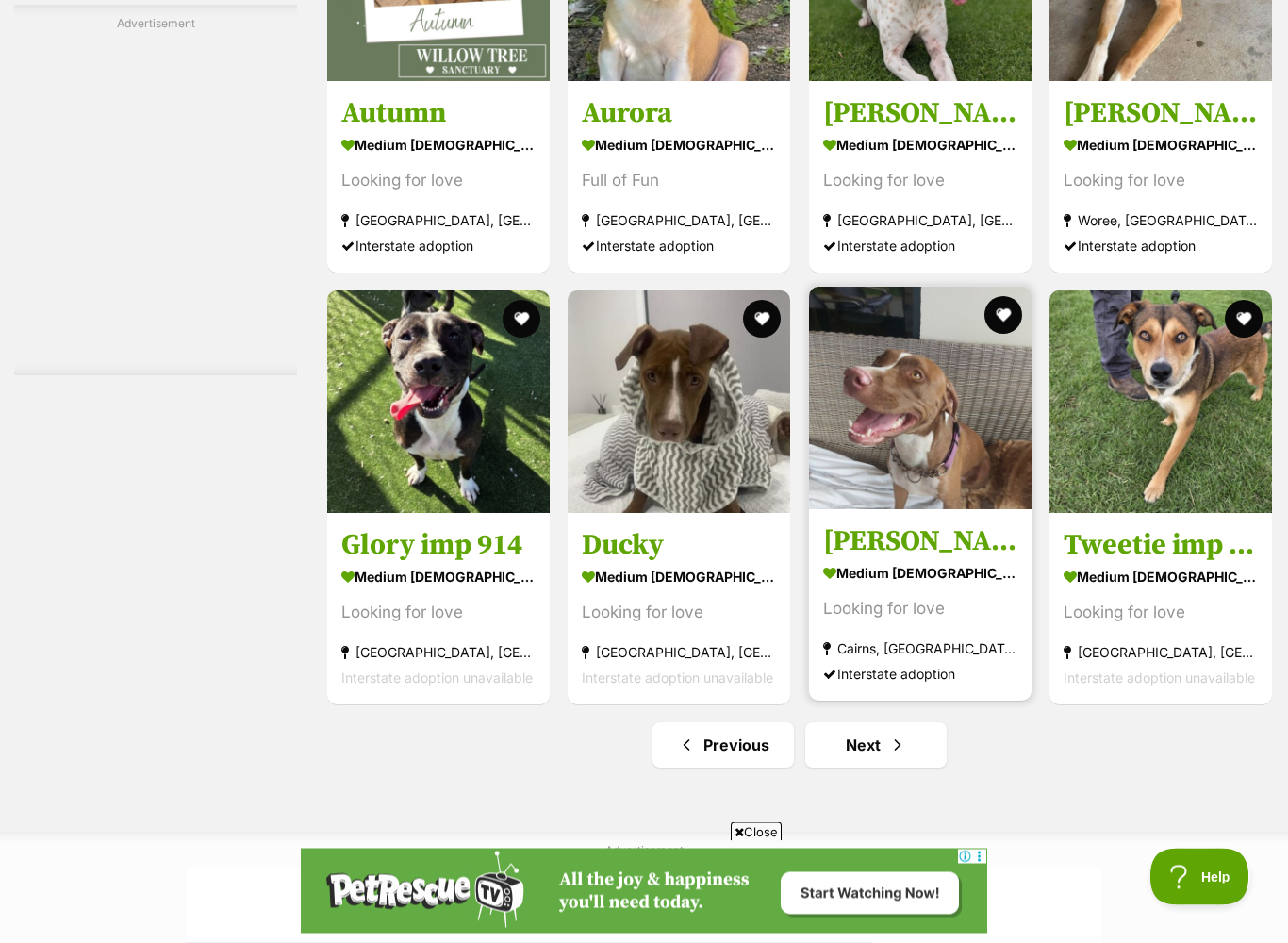 scroll, scrollTop: 6733, scrollLeft: 0, axis: vertical 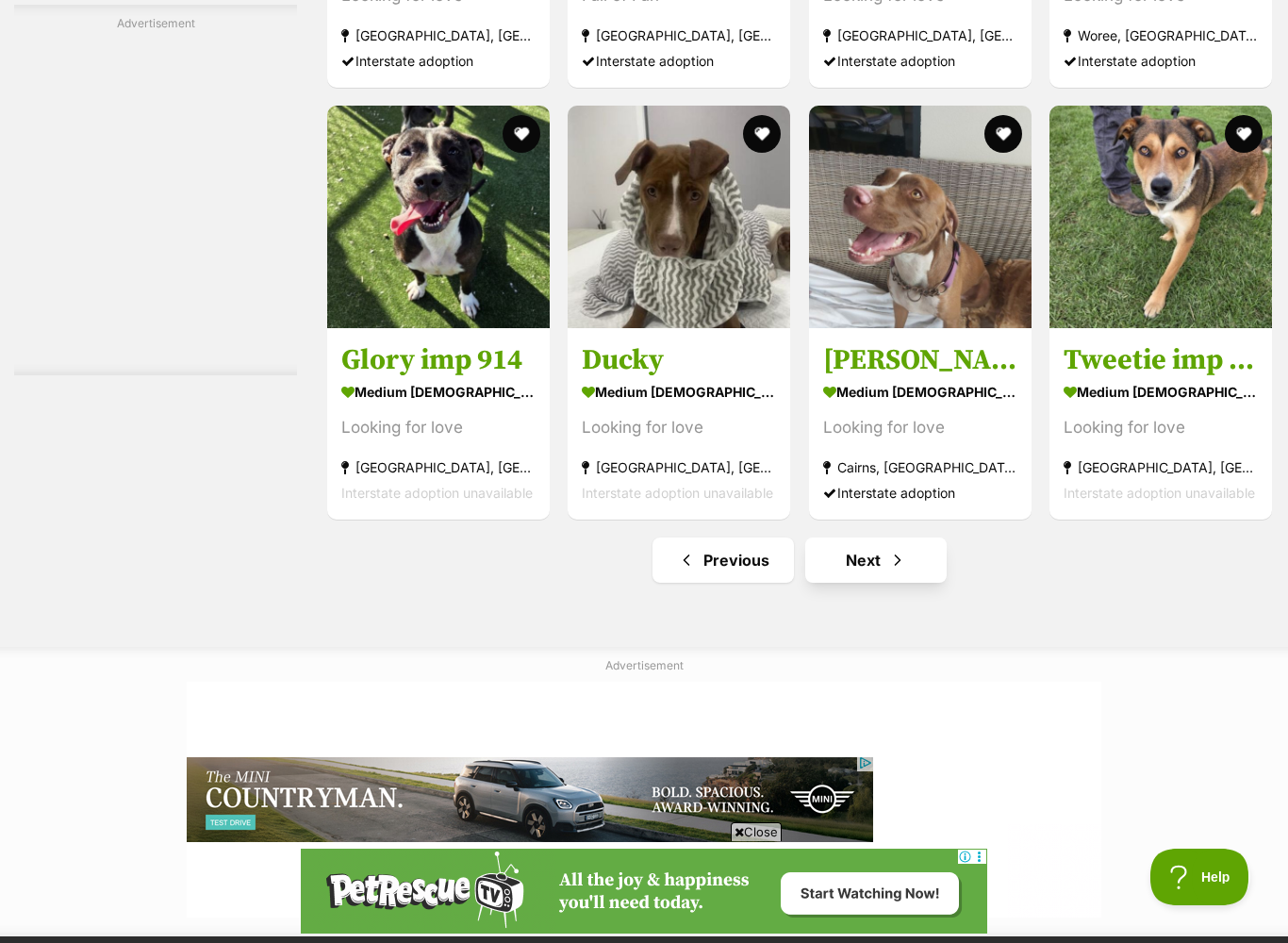click on "Next" at bounding box center (876, 560) 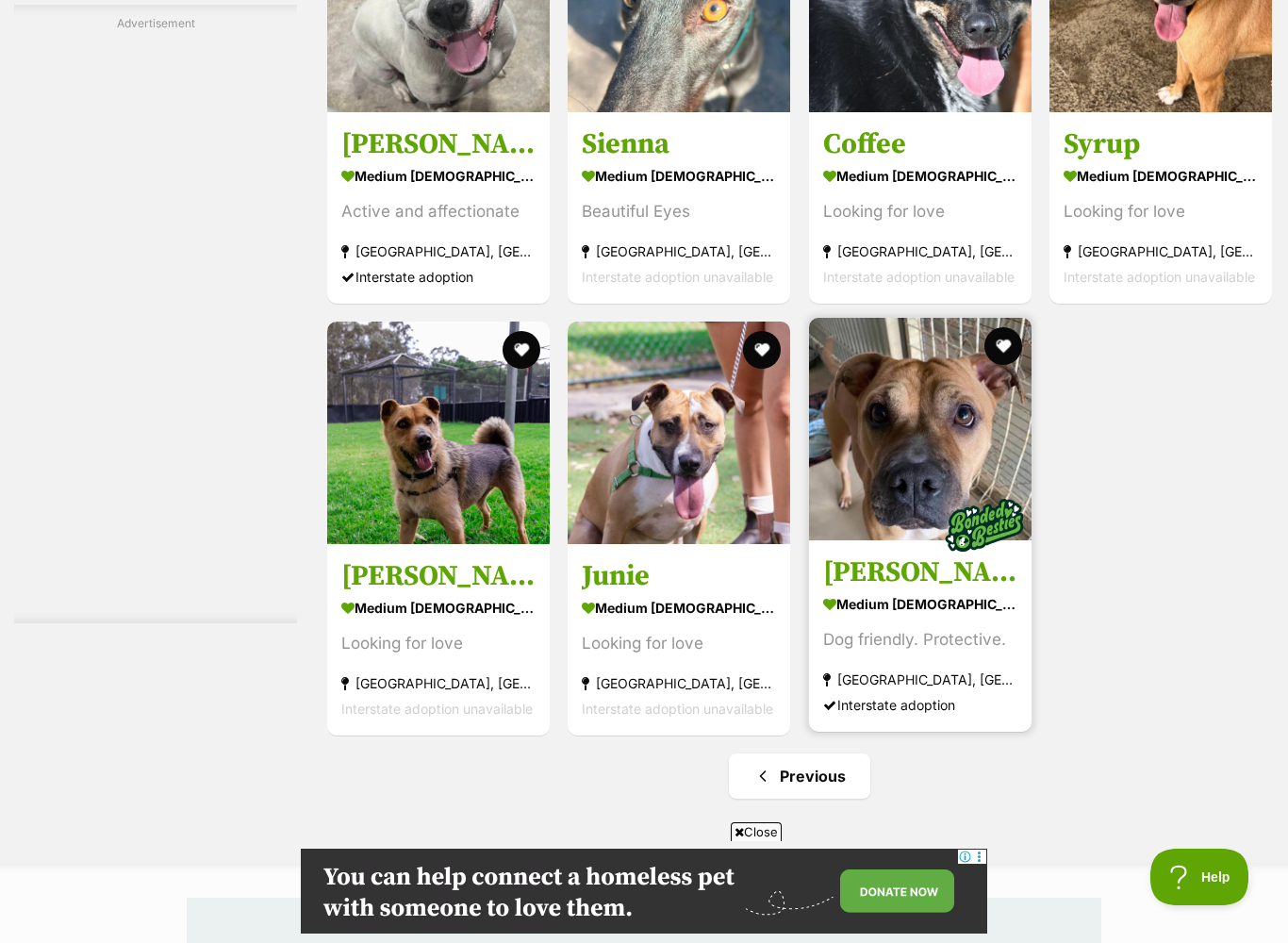 scroll, scrollTop: 0, scrollLeft: 0, axis: both 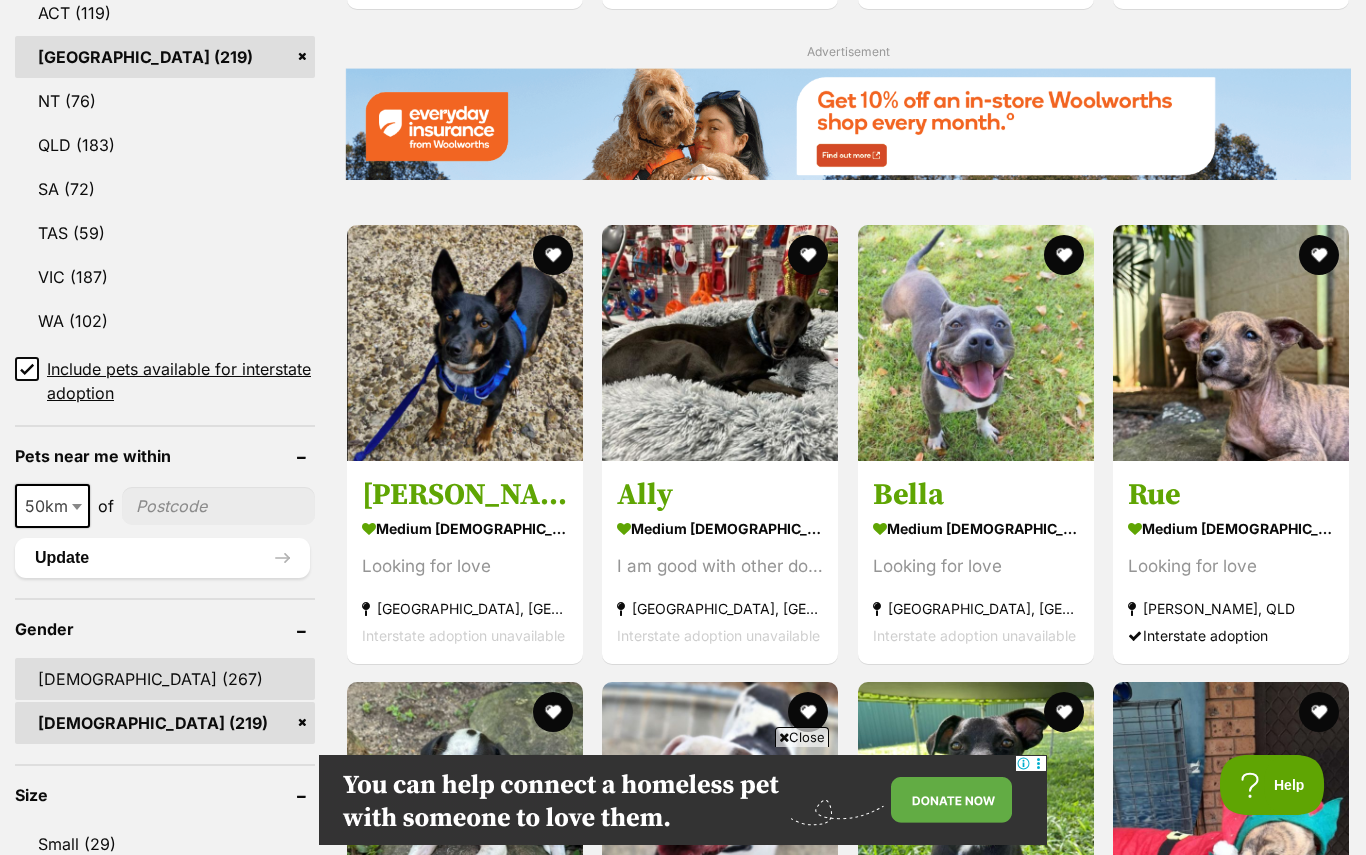 click on "[DEMOGRAPHIC_DATA] (267)" at bounding box center (165, 679) 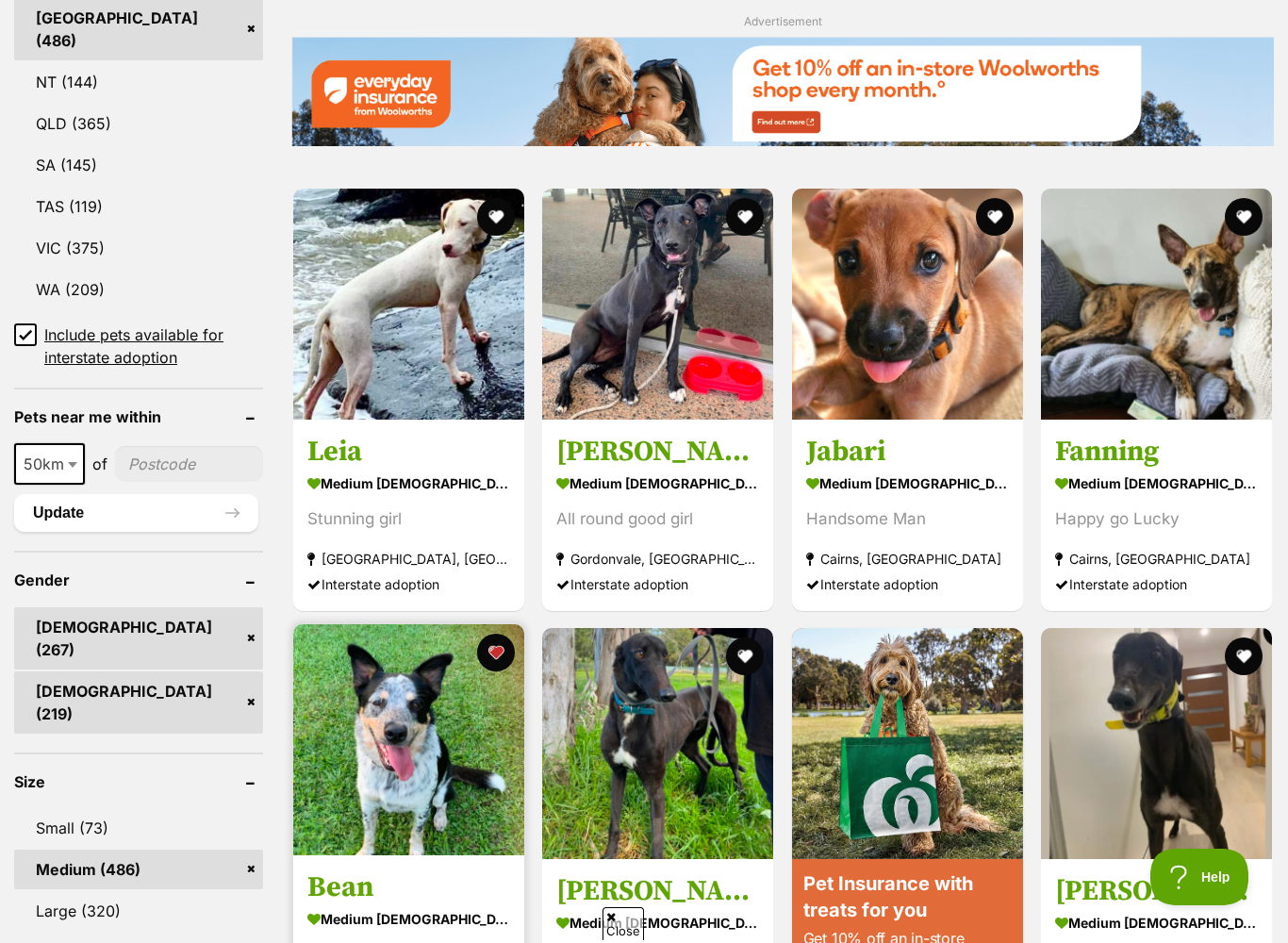 scroll, scrollTop: 1126, scrollLeft: 0, axis: vertical 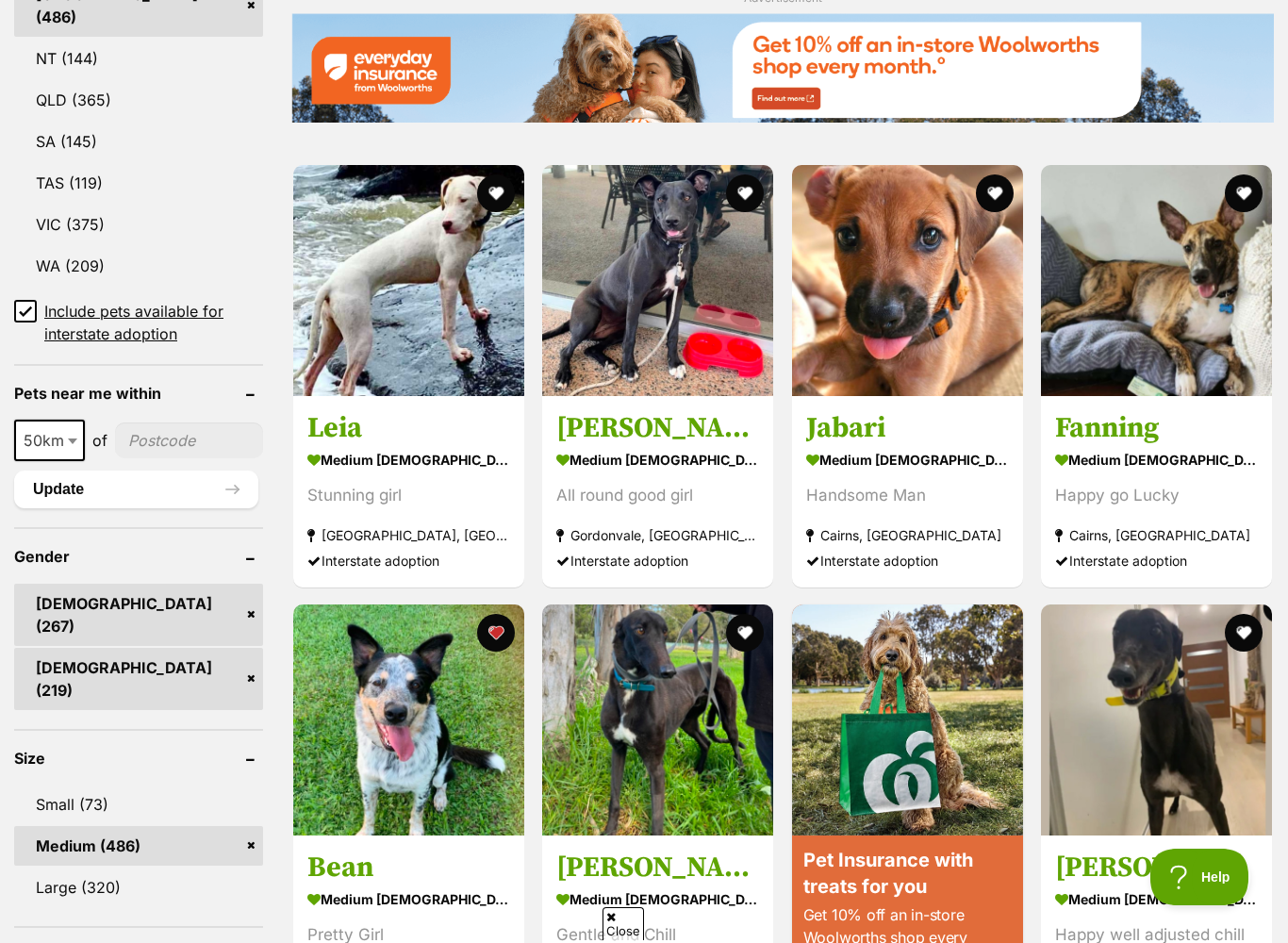 click on "[DEMOGRAPHIC_DATA] (219)" at bounding box center (139, 679) 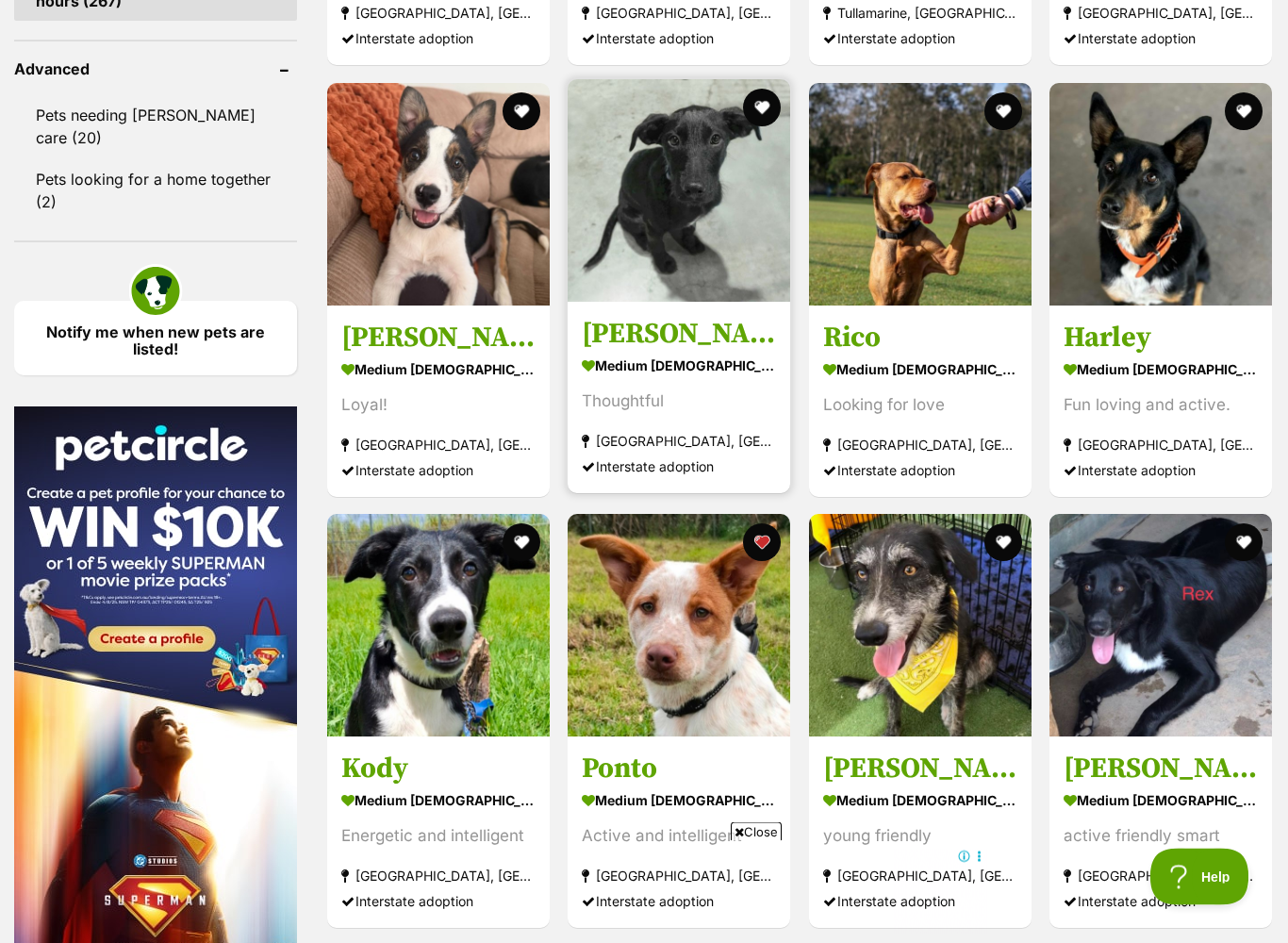 scroll, scrollTop: 2622, scrollLeft: 0, axis: vertical 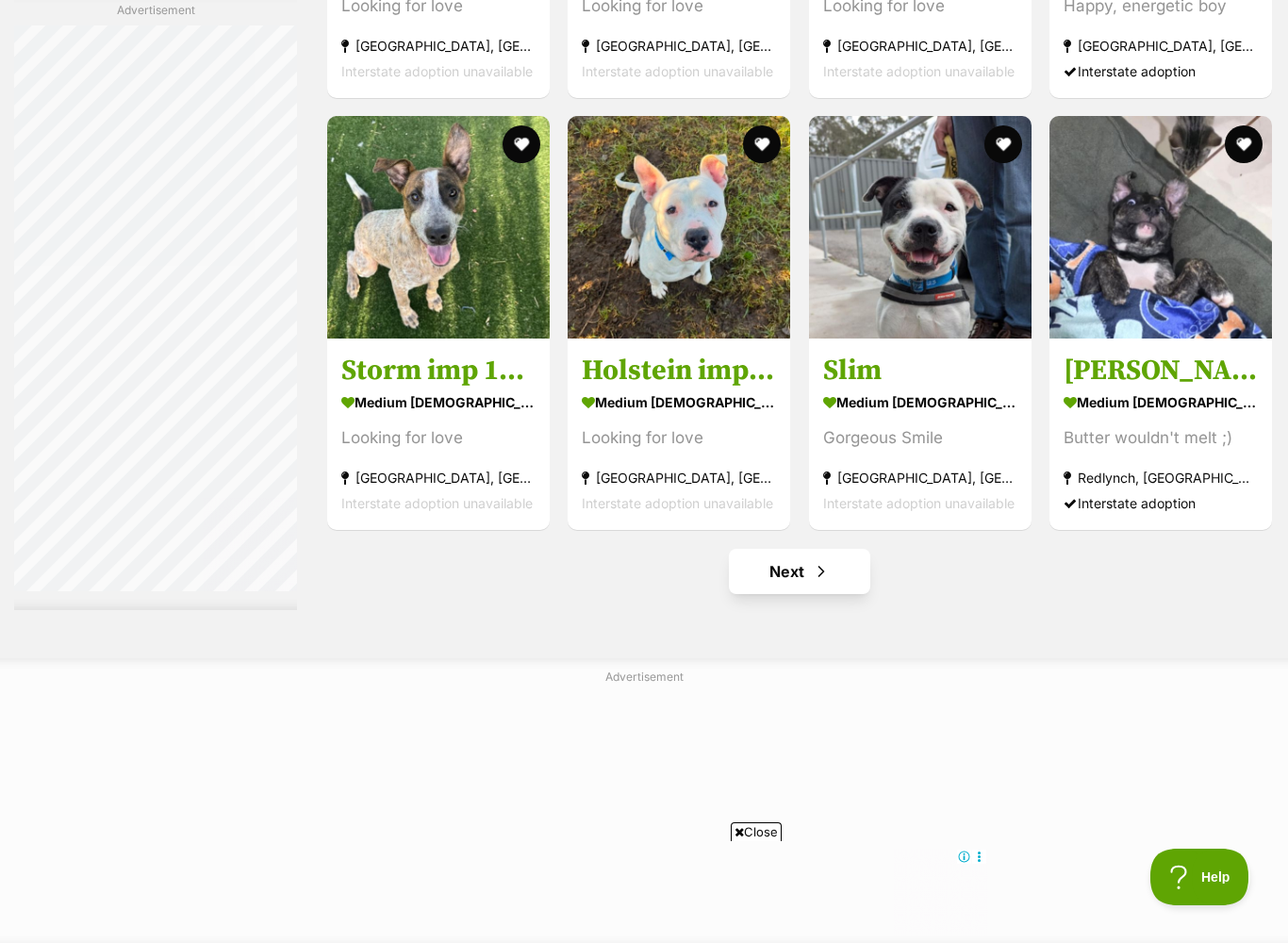 click on "Next" at bounding box center (800, 571) 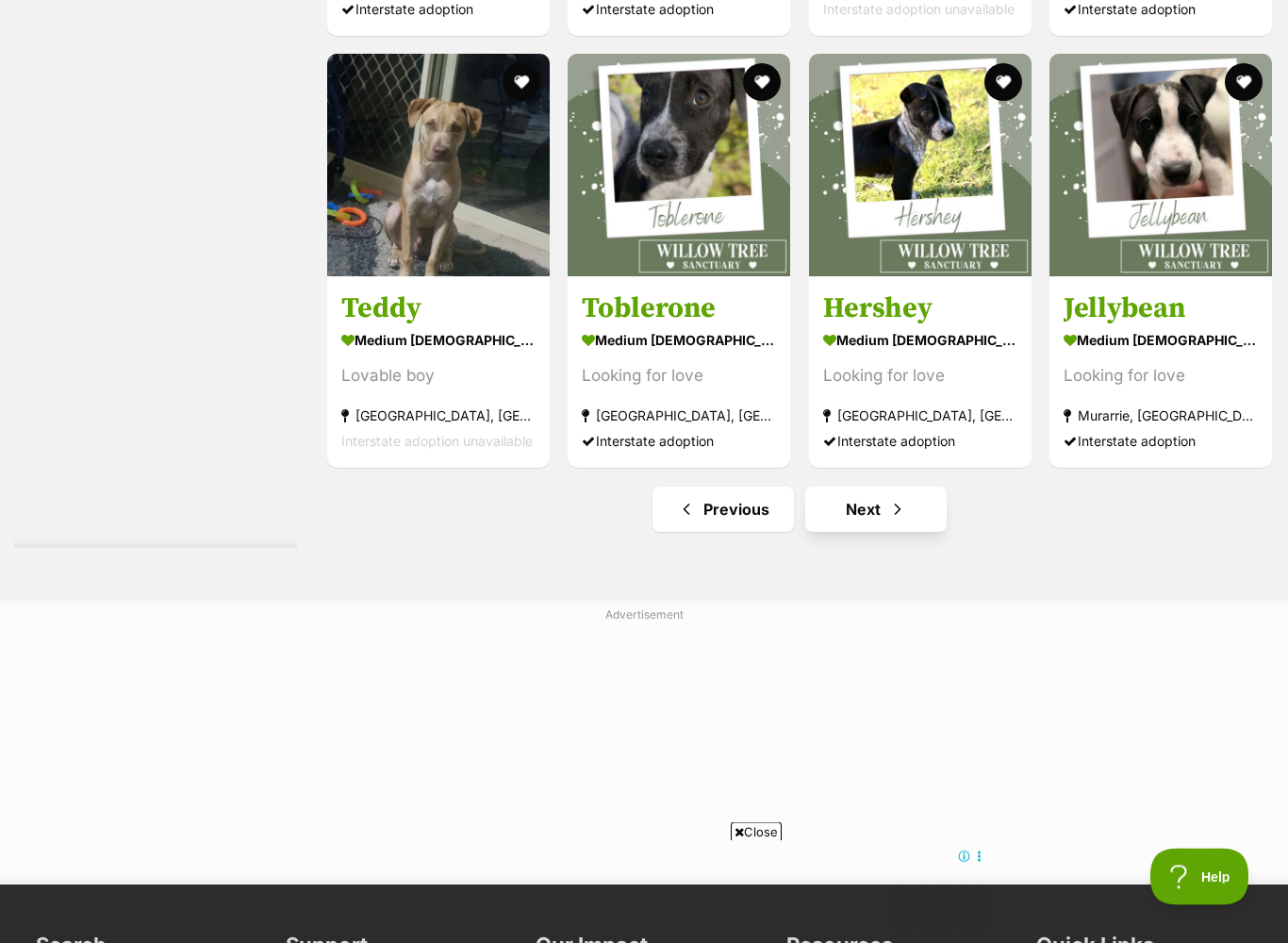 scroll, scrollTop: 6835, scrollLeft: 0, axis: vertical 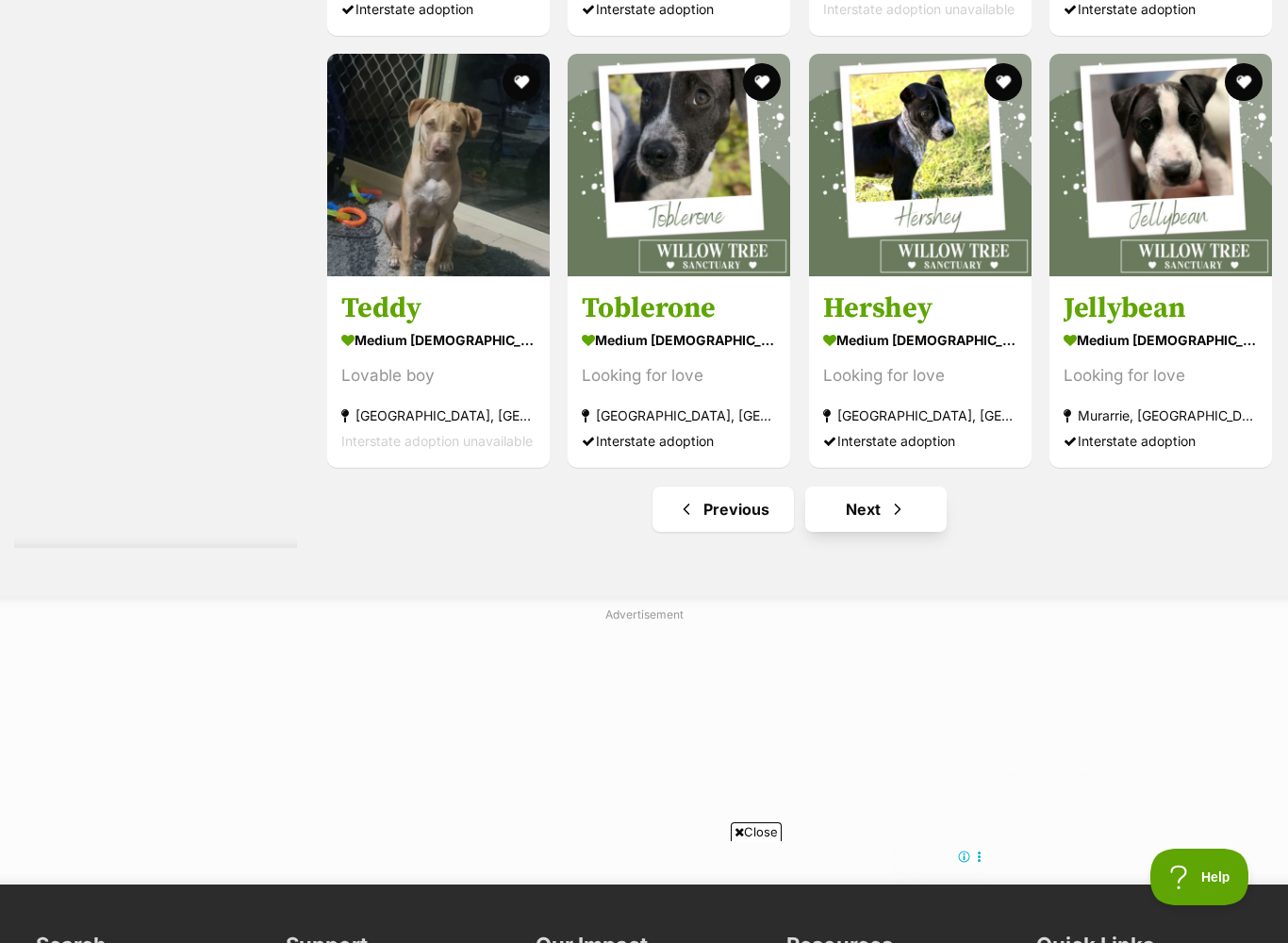 click on "Next" at bounding box center (876, 509) 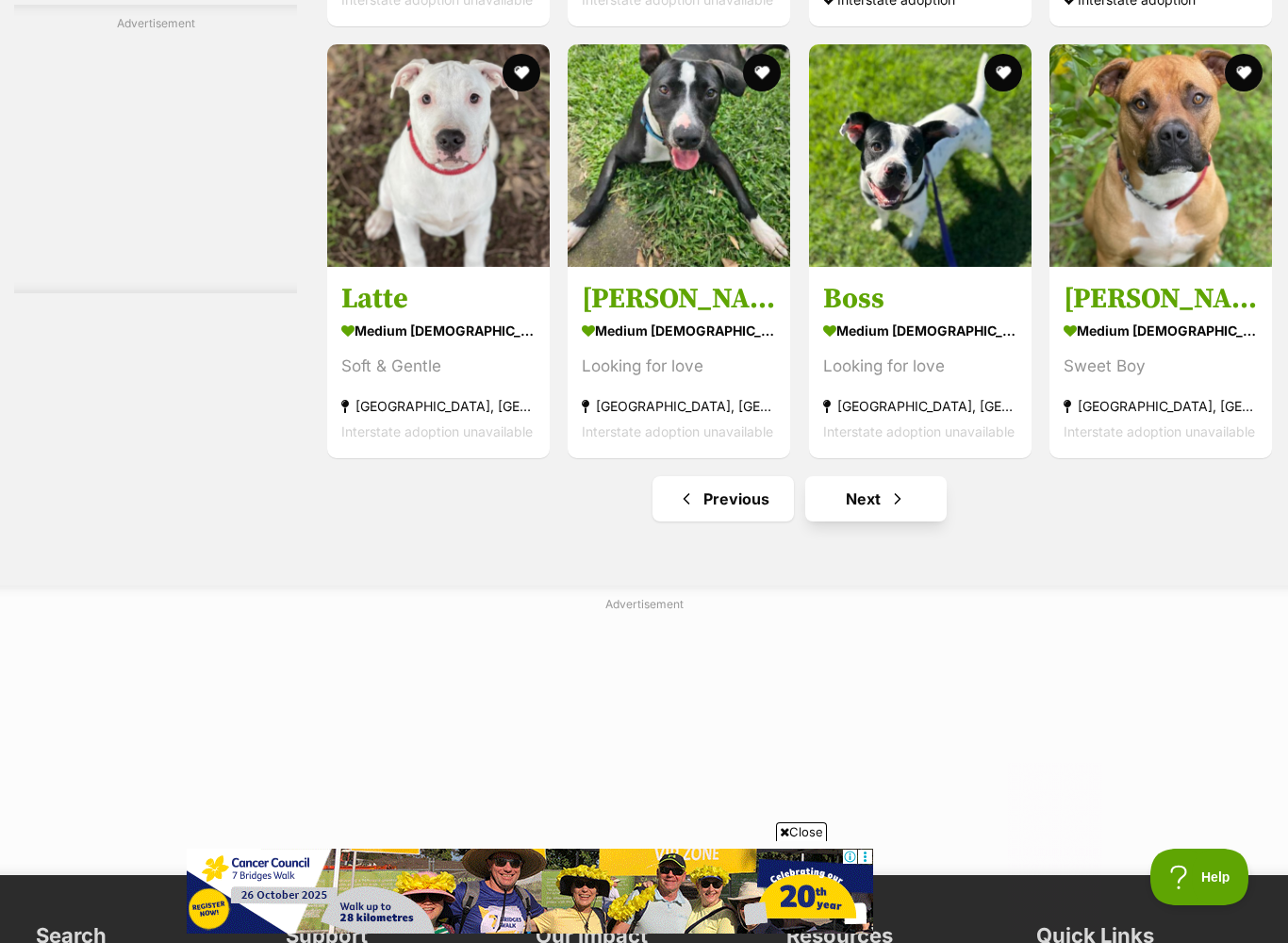 scroll, scrollTop: 6965, scrollLeft: 0, axis: vertical 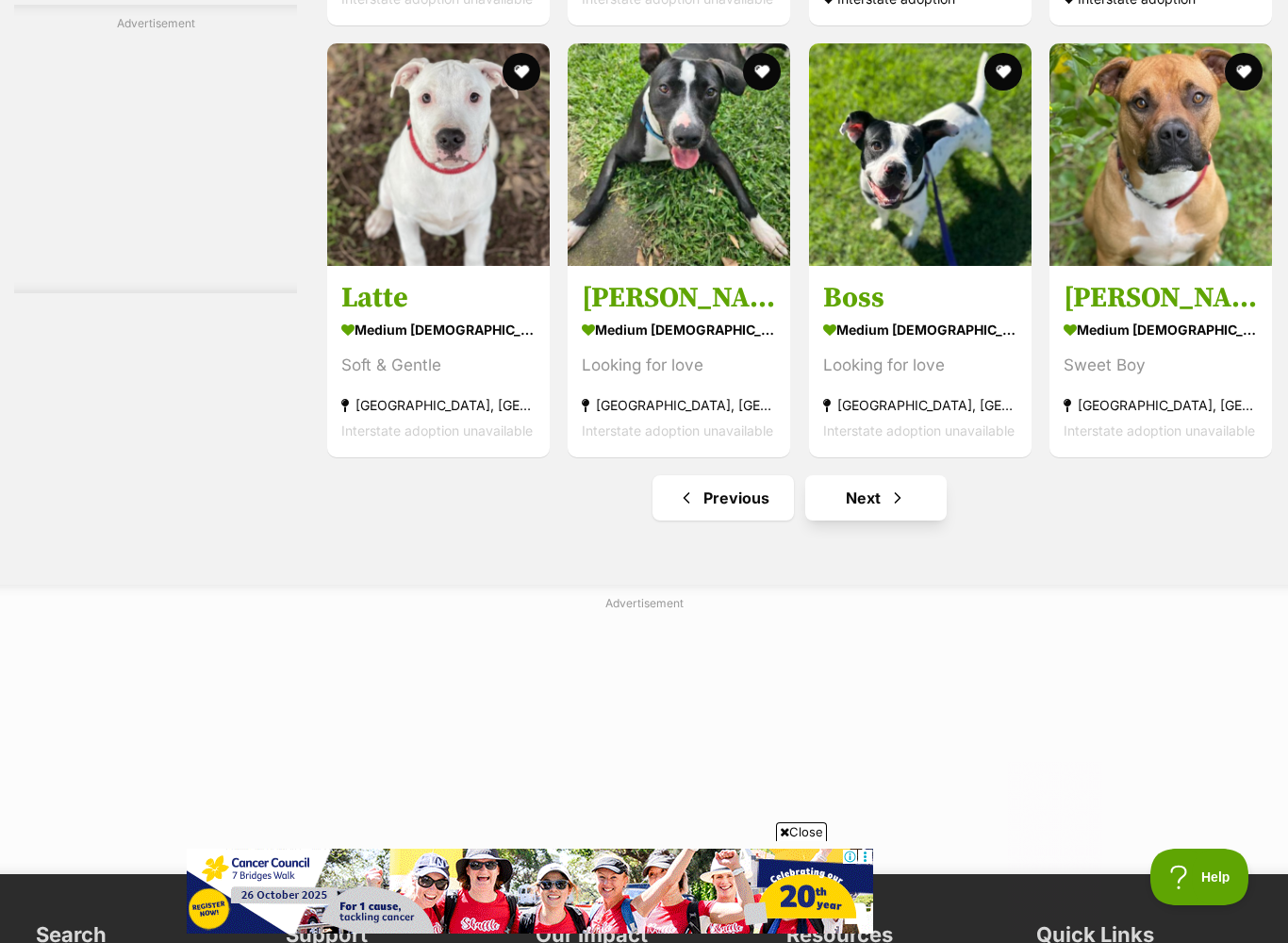 click at bounding box center (898, 498) 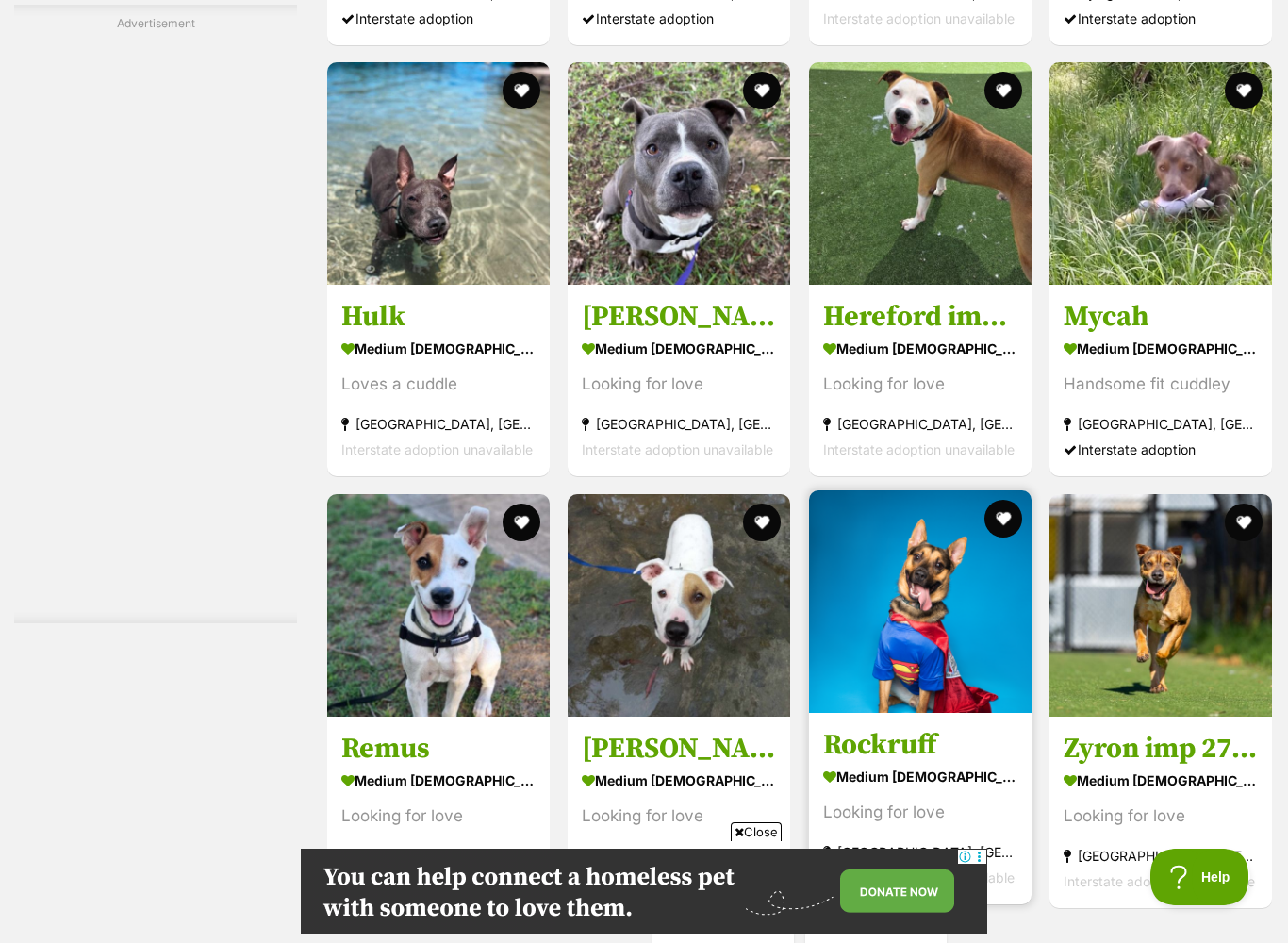 scroll, scrollTop: 6604, scrollLeft: 0, axis: vertical 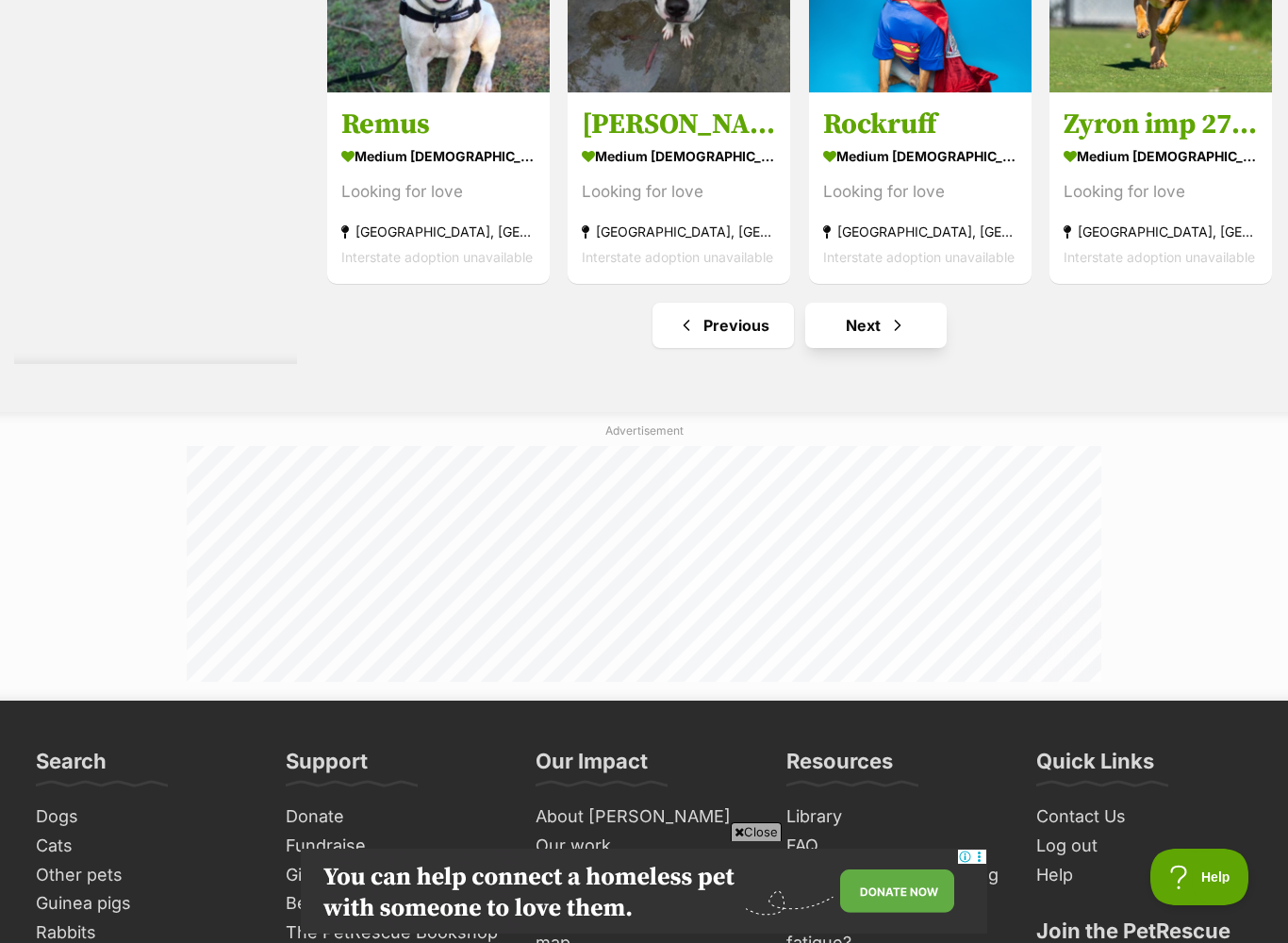 click on "Next" at bounding box center [876, 325] 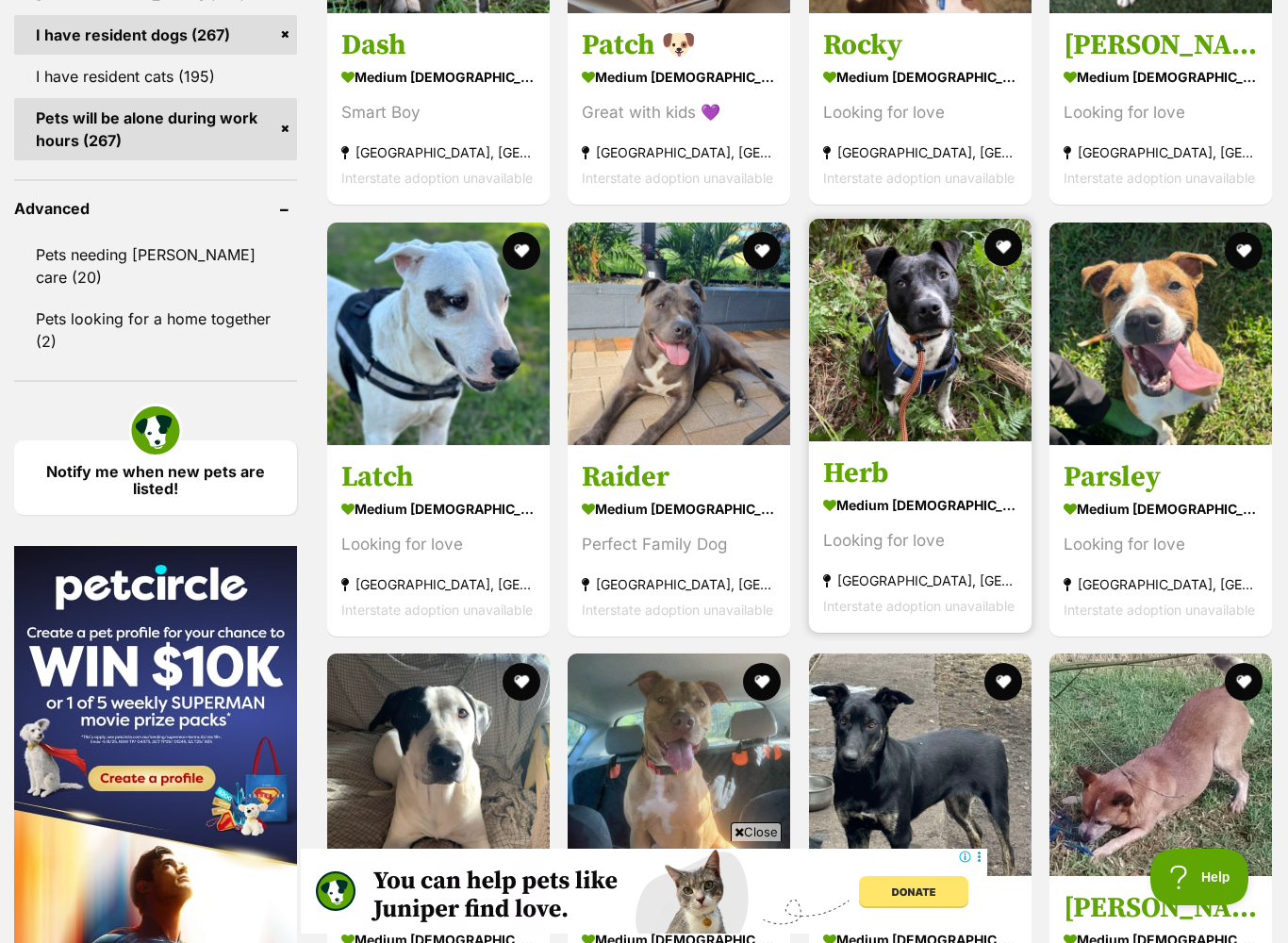 scroll, scrollTop: 0, scrollLeft: 0, axis: both 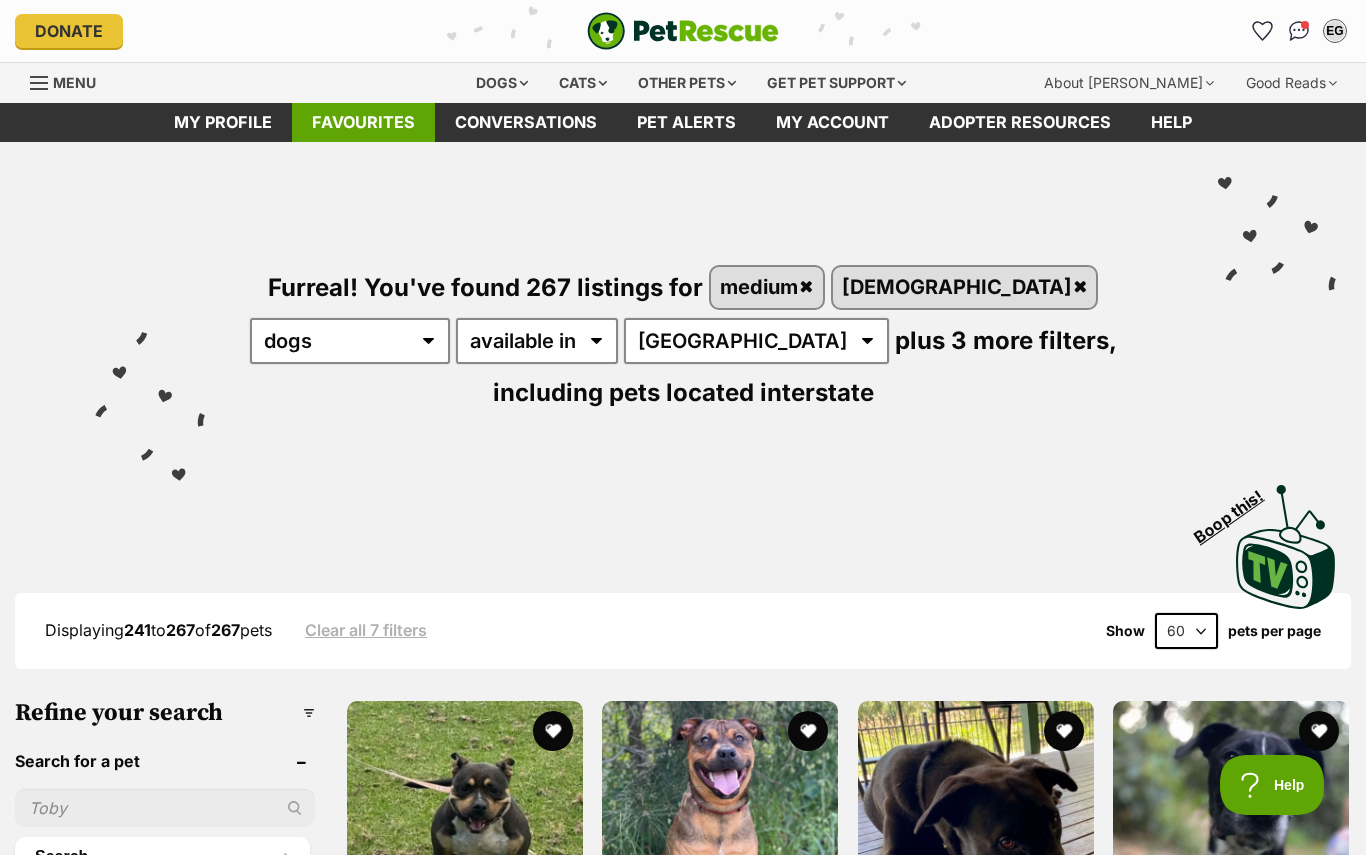 click on "Favourites" at bounding box center (363, 122) 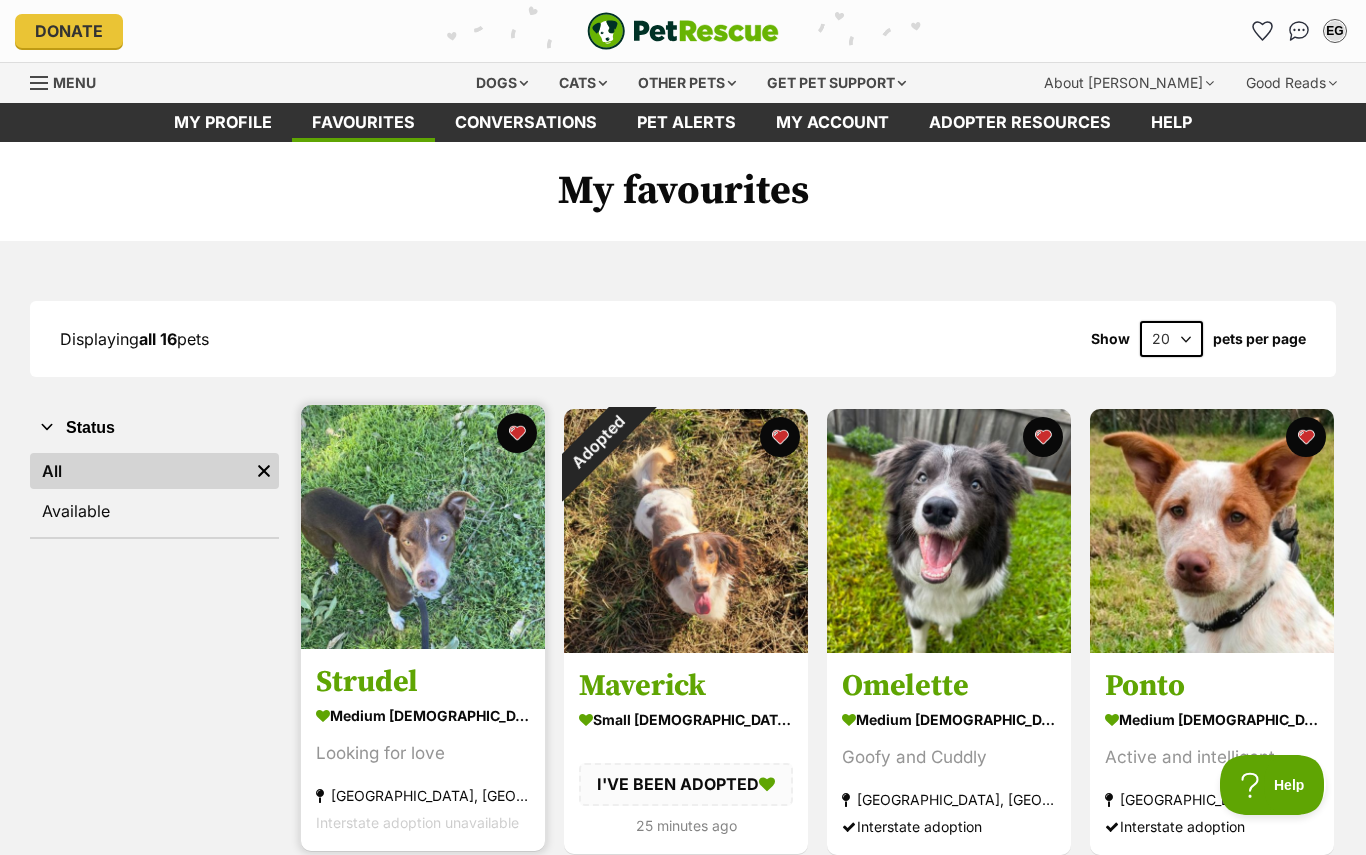 scroll, scrollTop: 0, scrollLeft: 0, axis: both 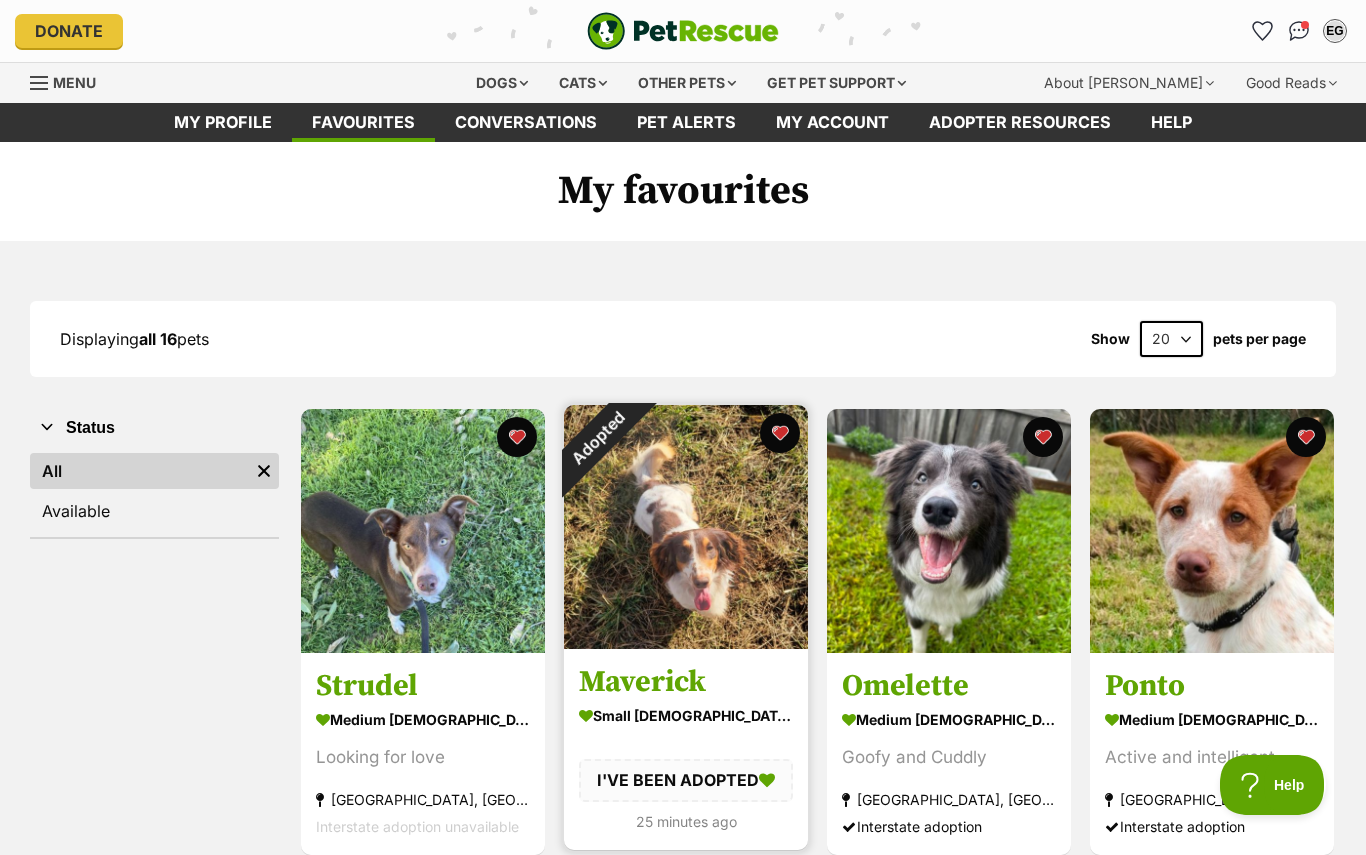 click on "Adopted" at bounding box center [597, 438] 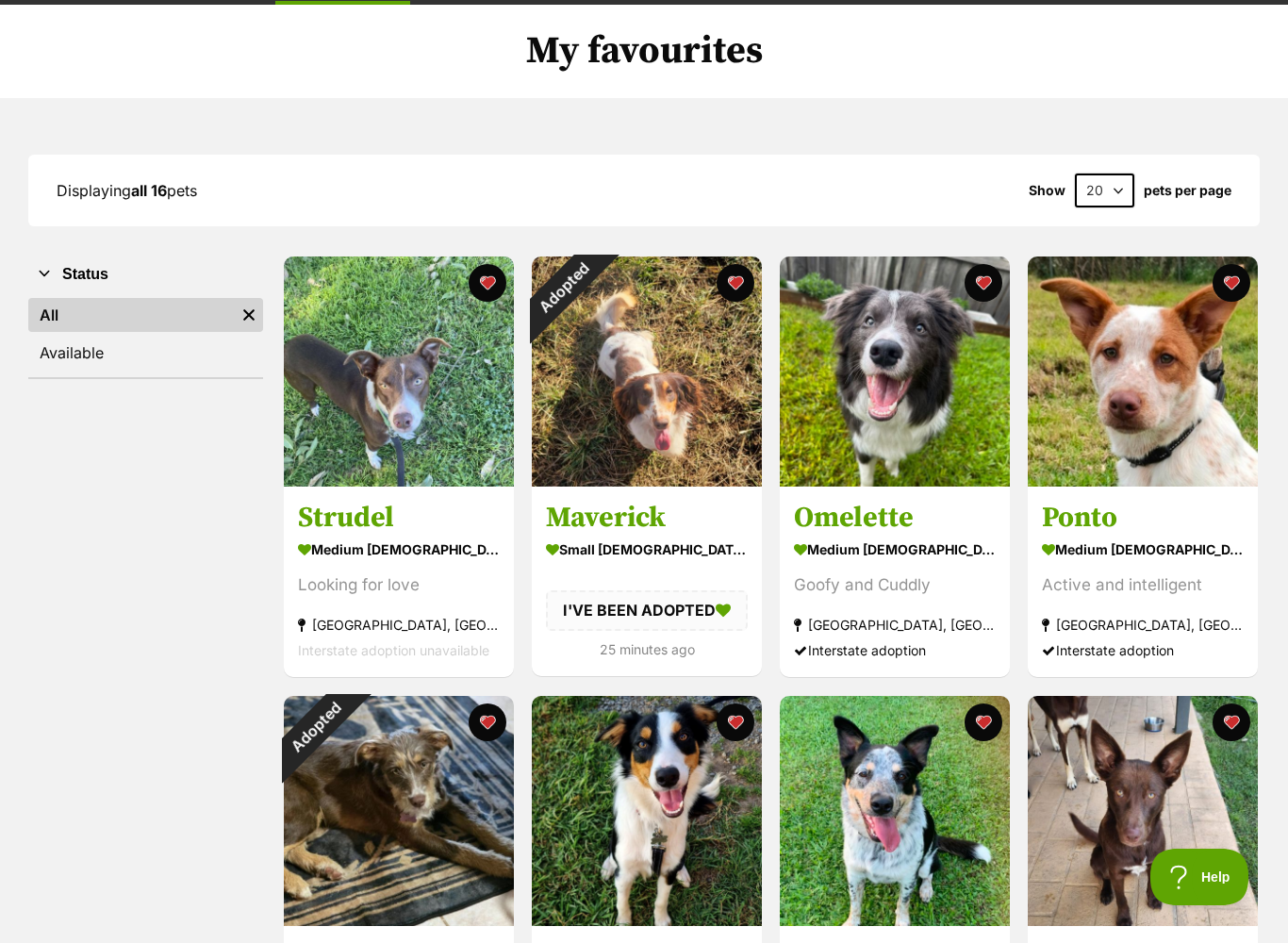 scroll, scrollTop: 138, scrollLeft: 0, axis: vertical 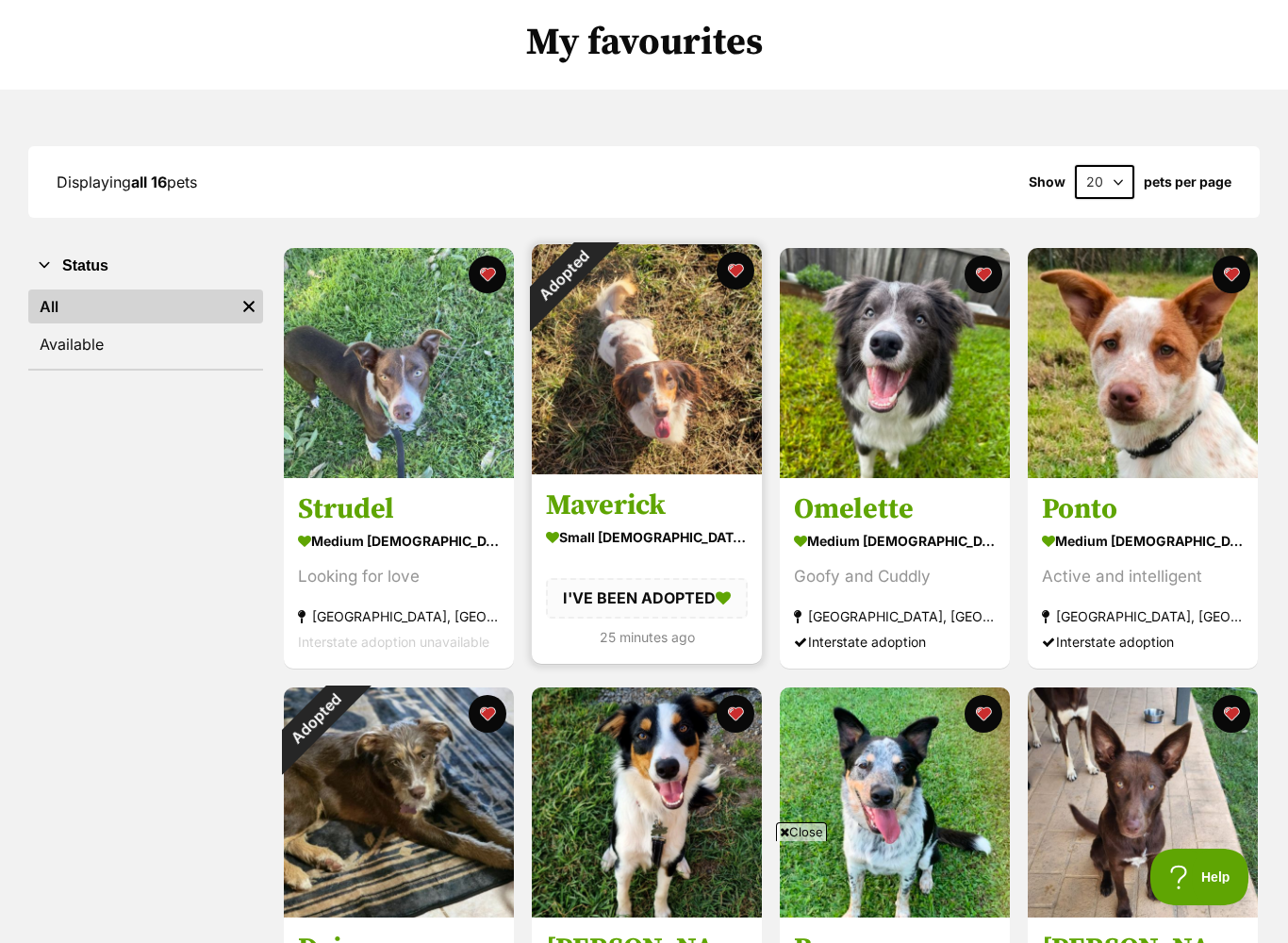 click on "Adopted" at bounding box center [563, 275] 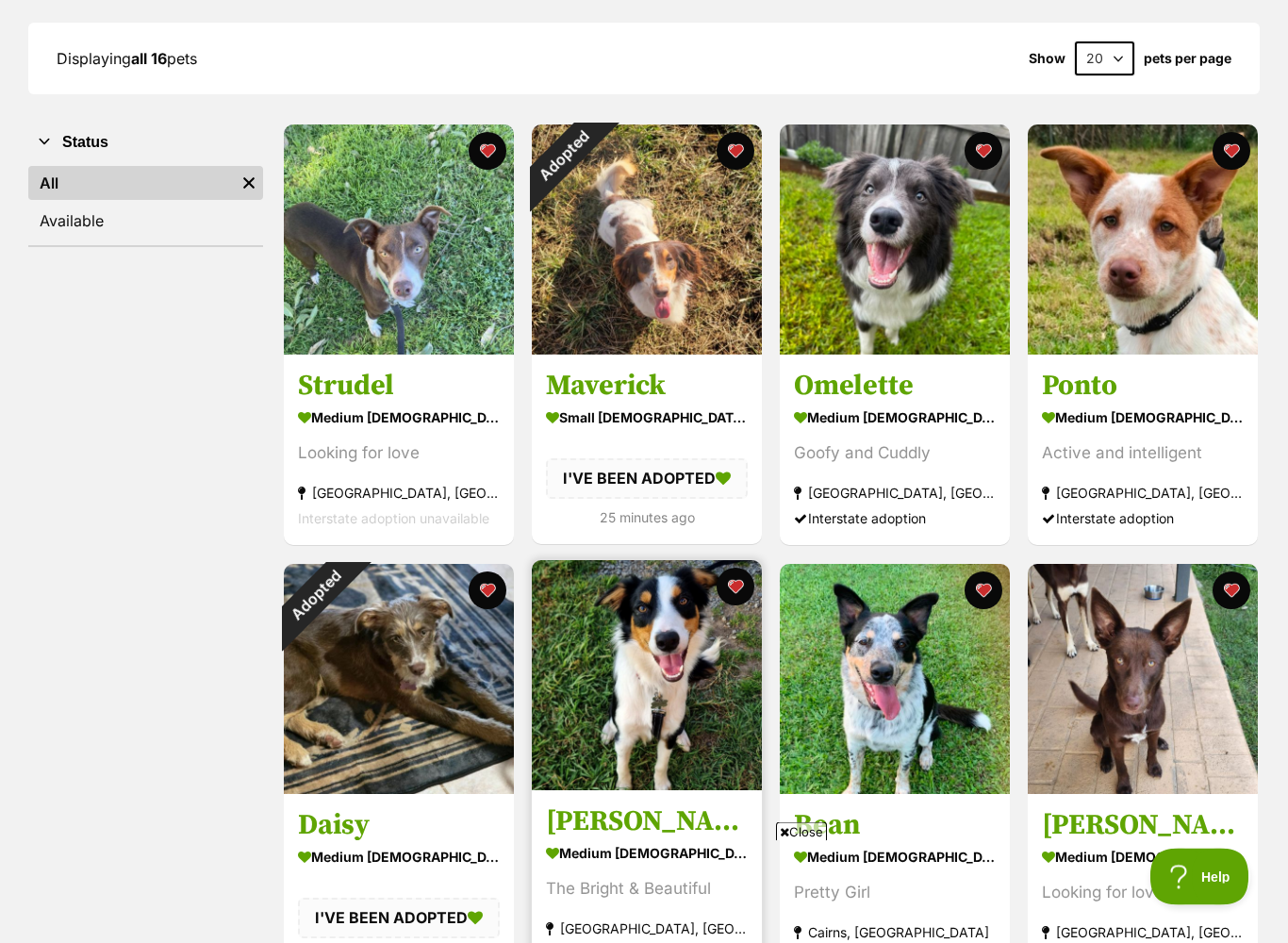 scroll, scrollTop: 261, scrollLeft: 0, axis: vertical 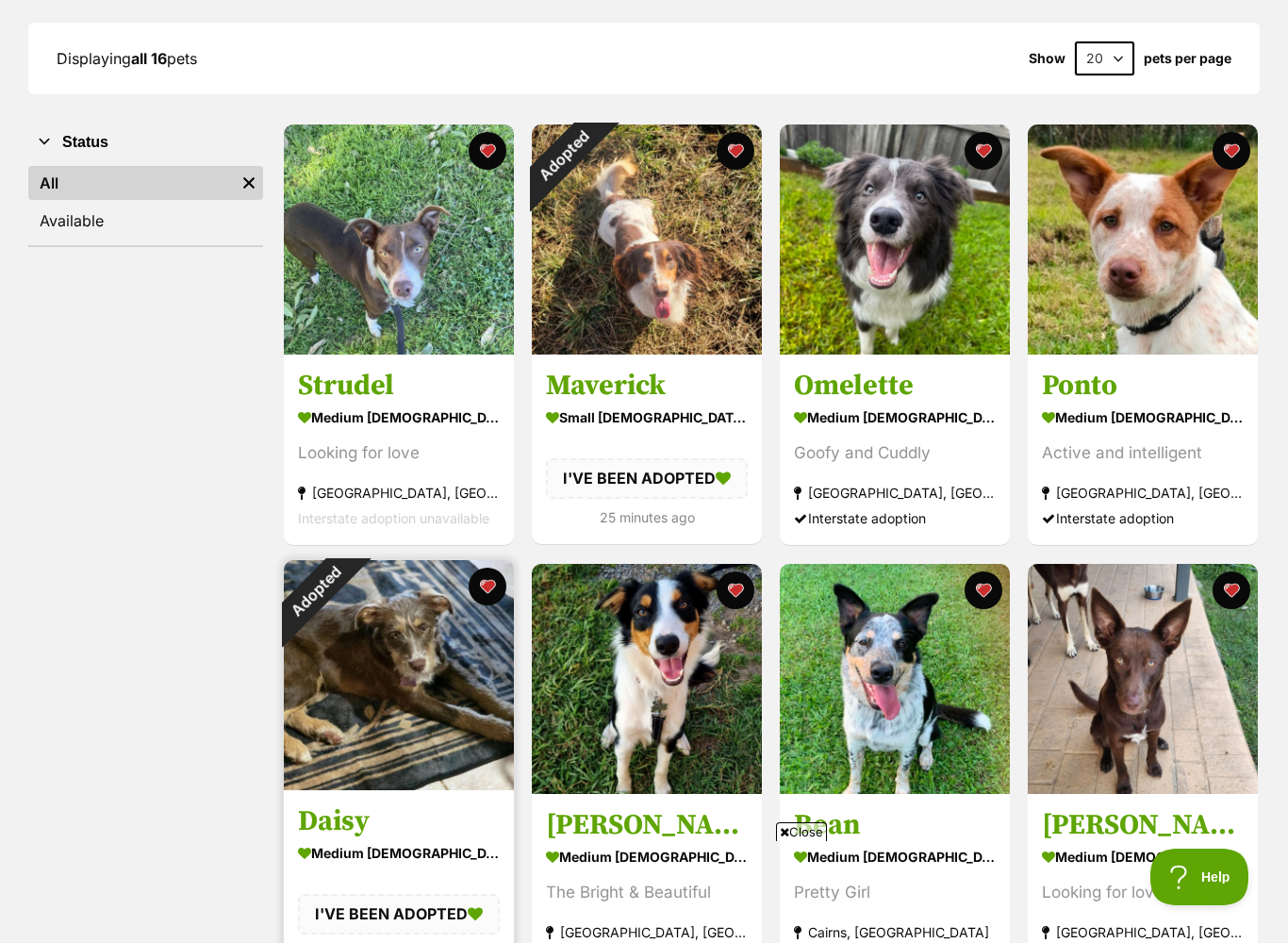 click on "Adopted" at bounding box center (315, 591) 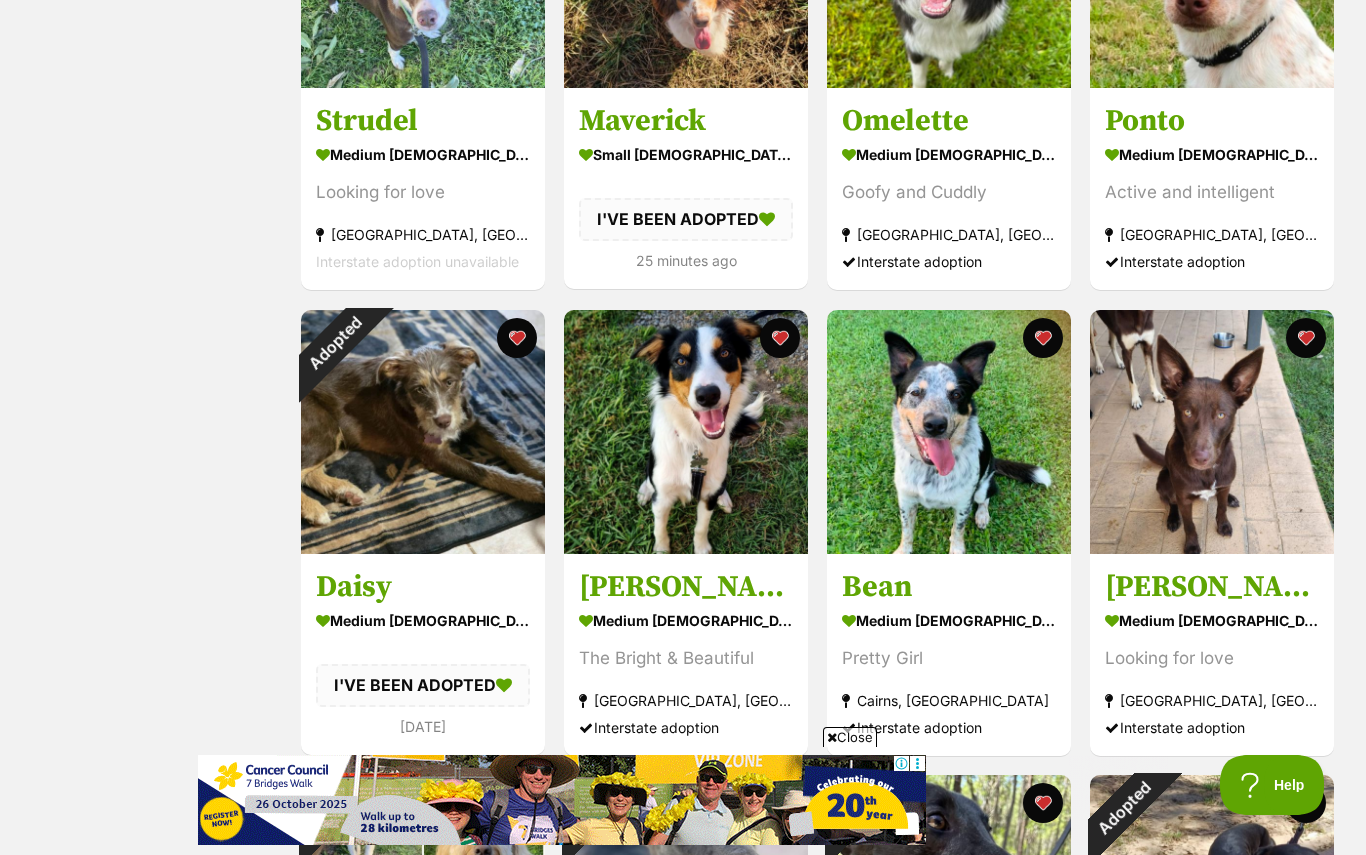 scroll, scrollTop: 0, scrollLeft: 0, axis: both 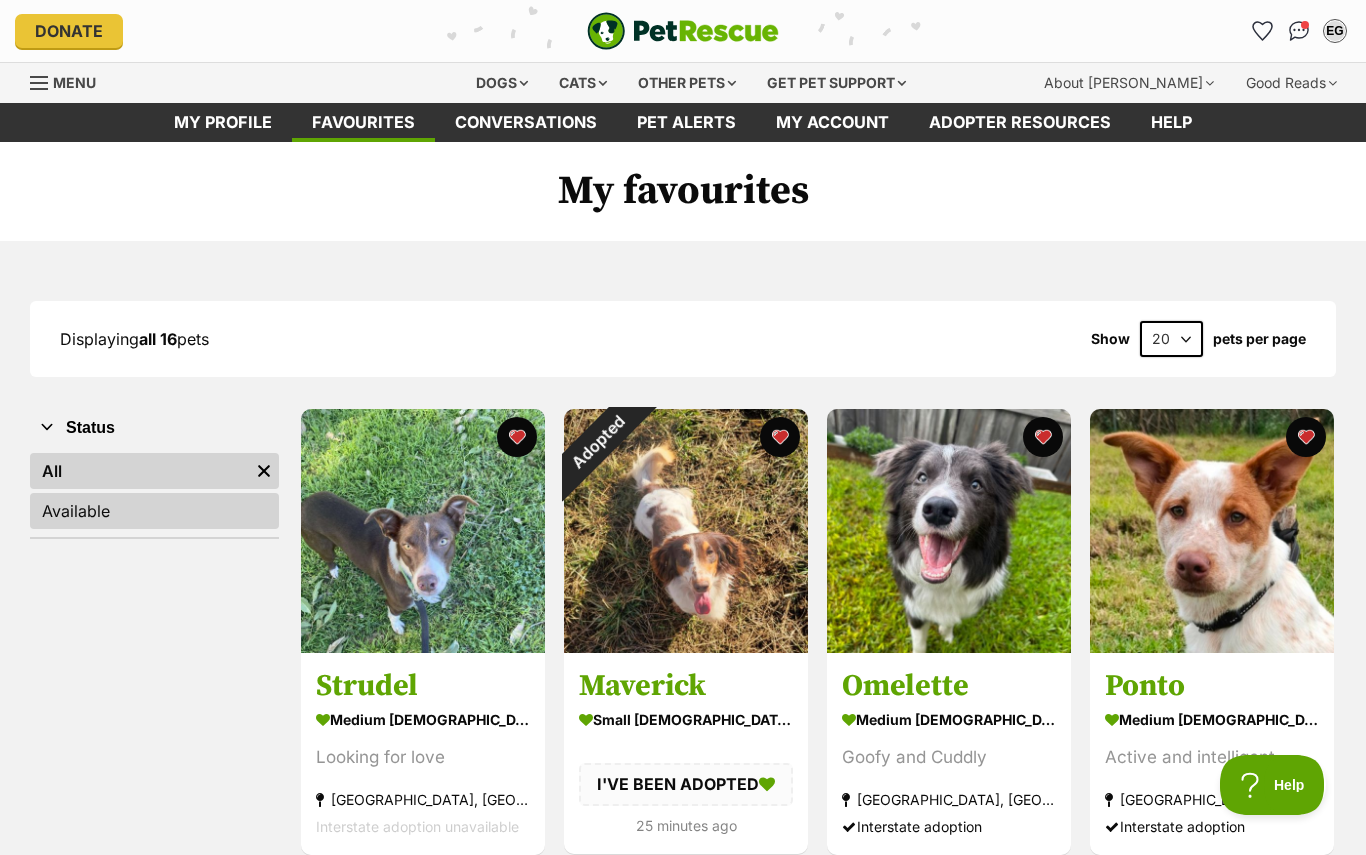 click on "Available" at bounding box center [154, 511] 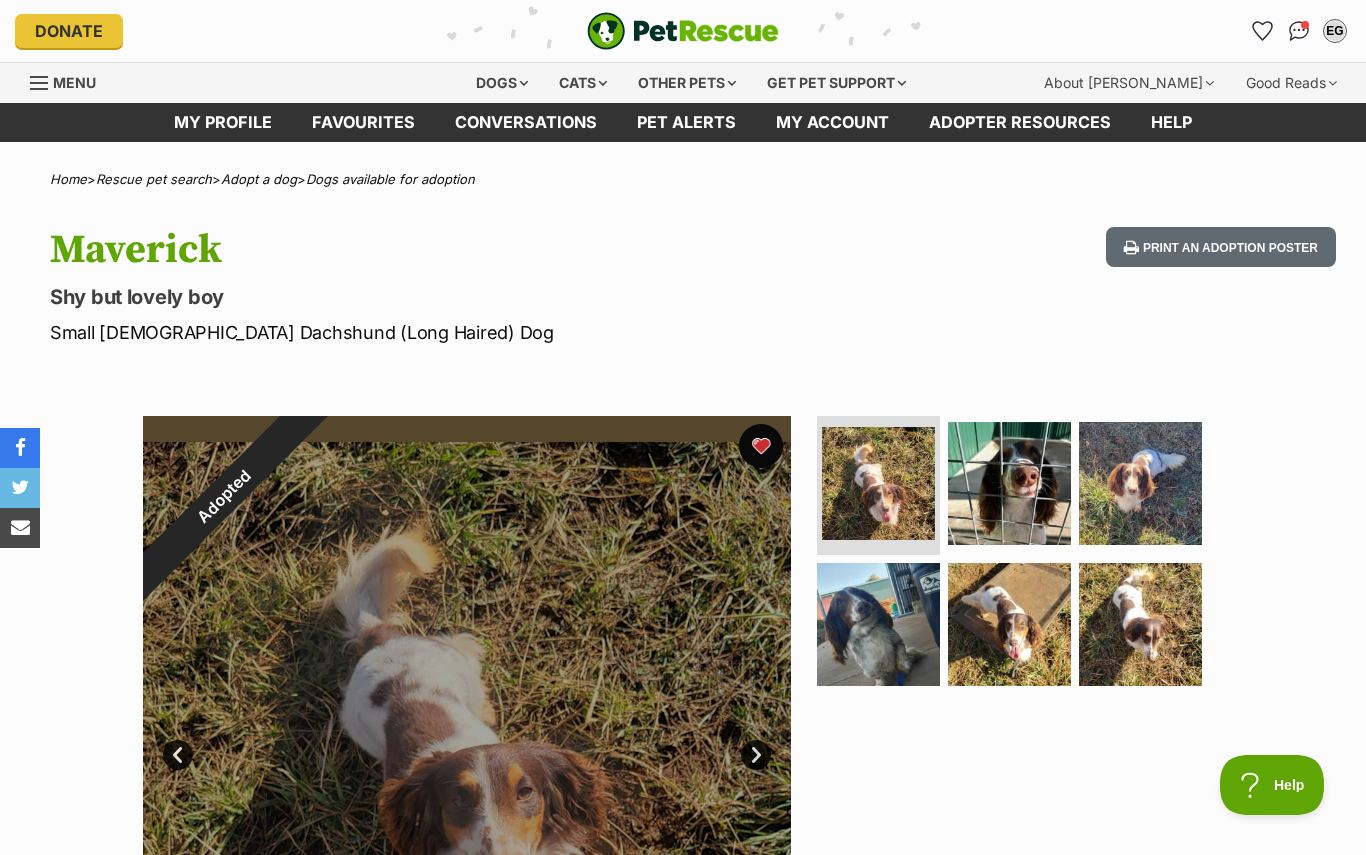 scroll, scrollTop: 0, scrollLeft: 0, axis: both 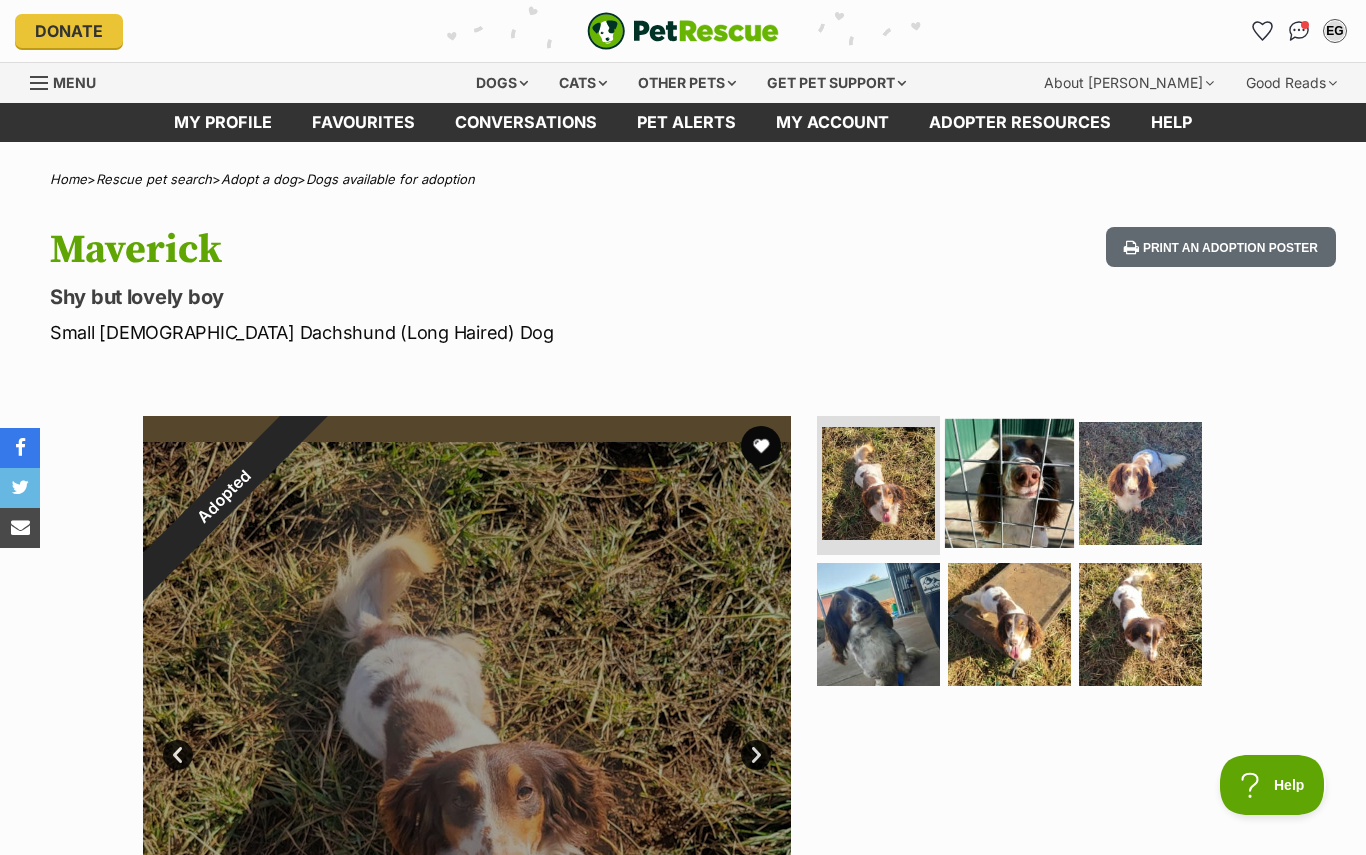 click at bounding box center [1009, 482] 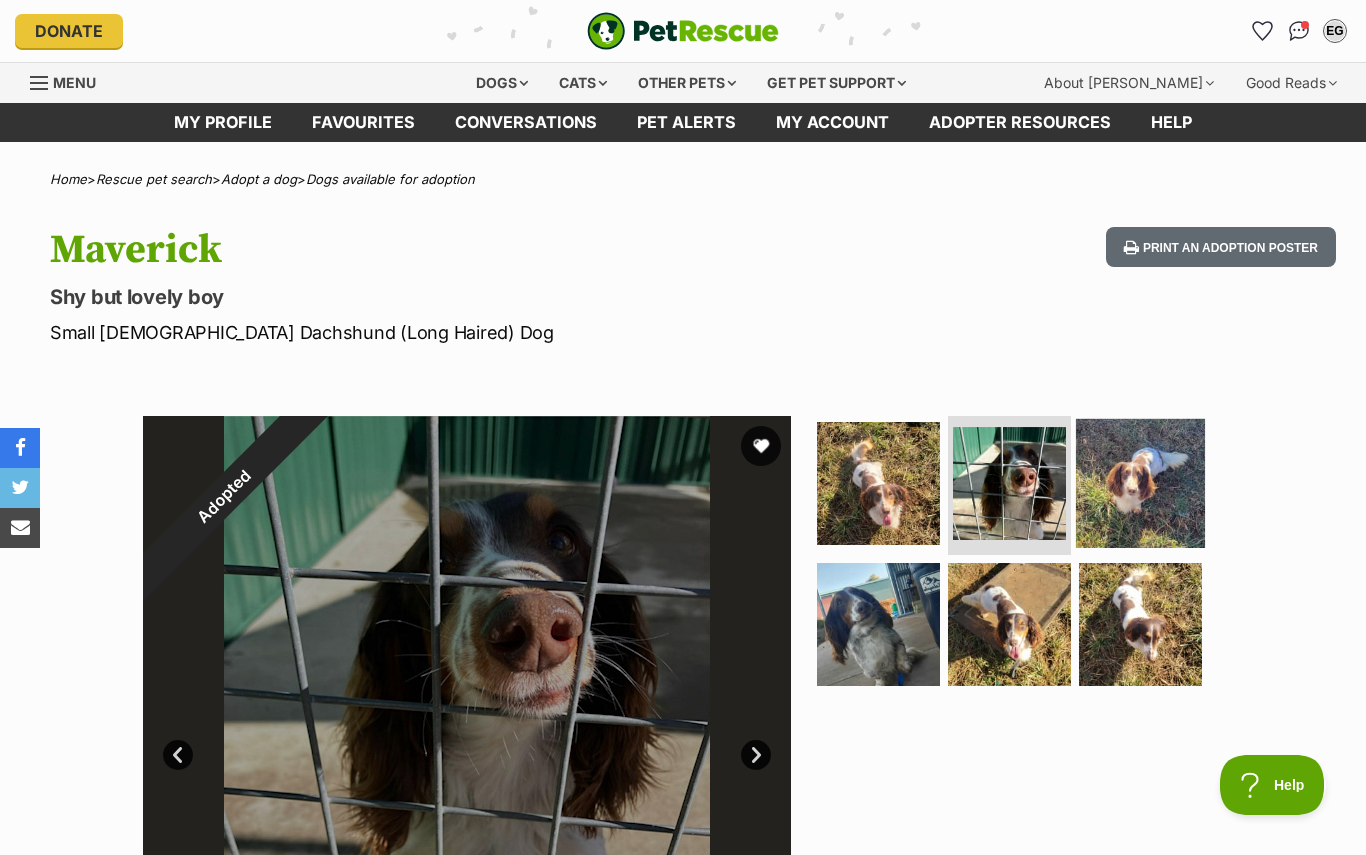 click at bounding box center [1140, 482] 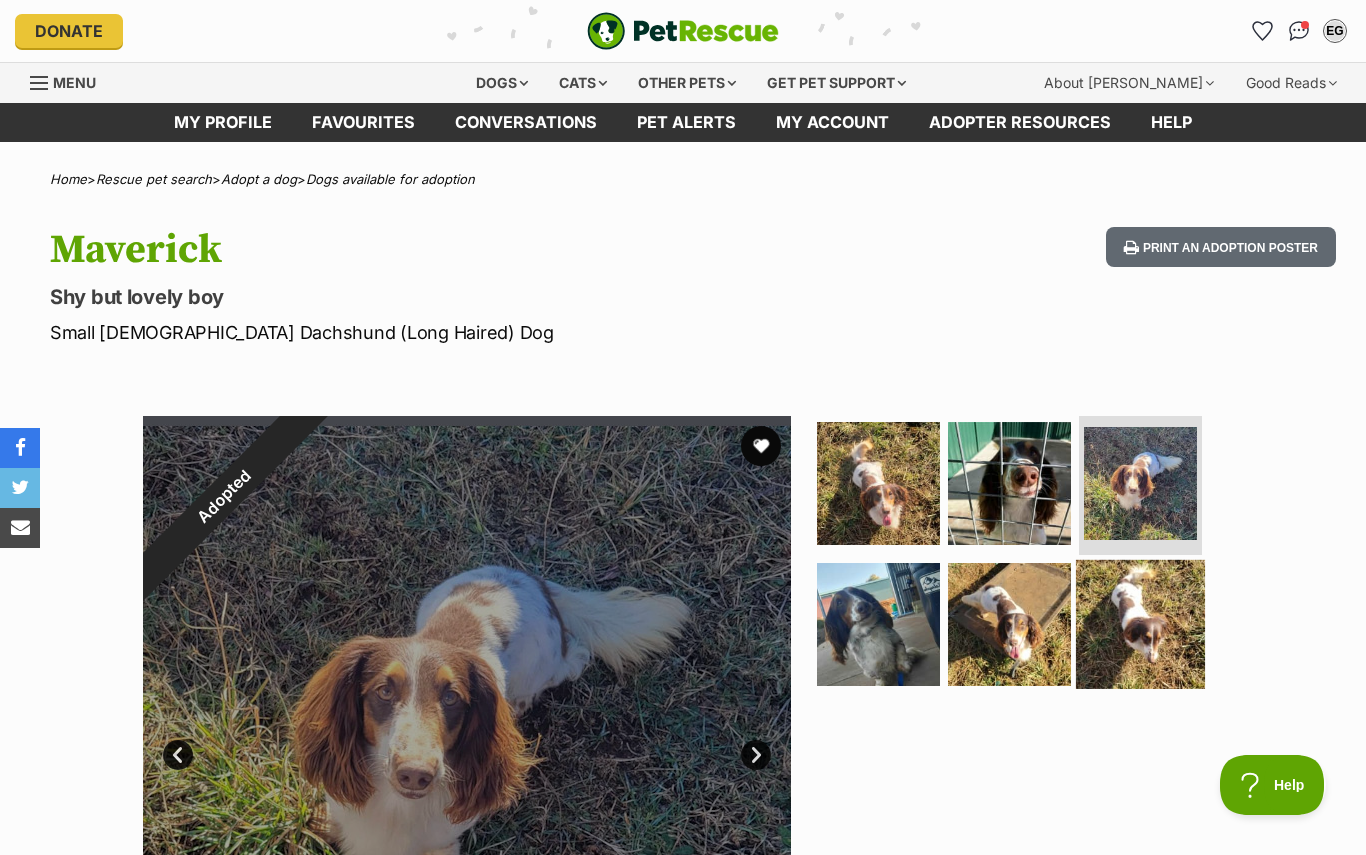 click at bounding box center [1140, 624] 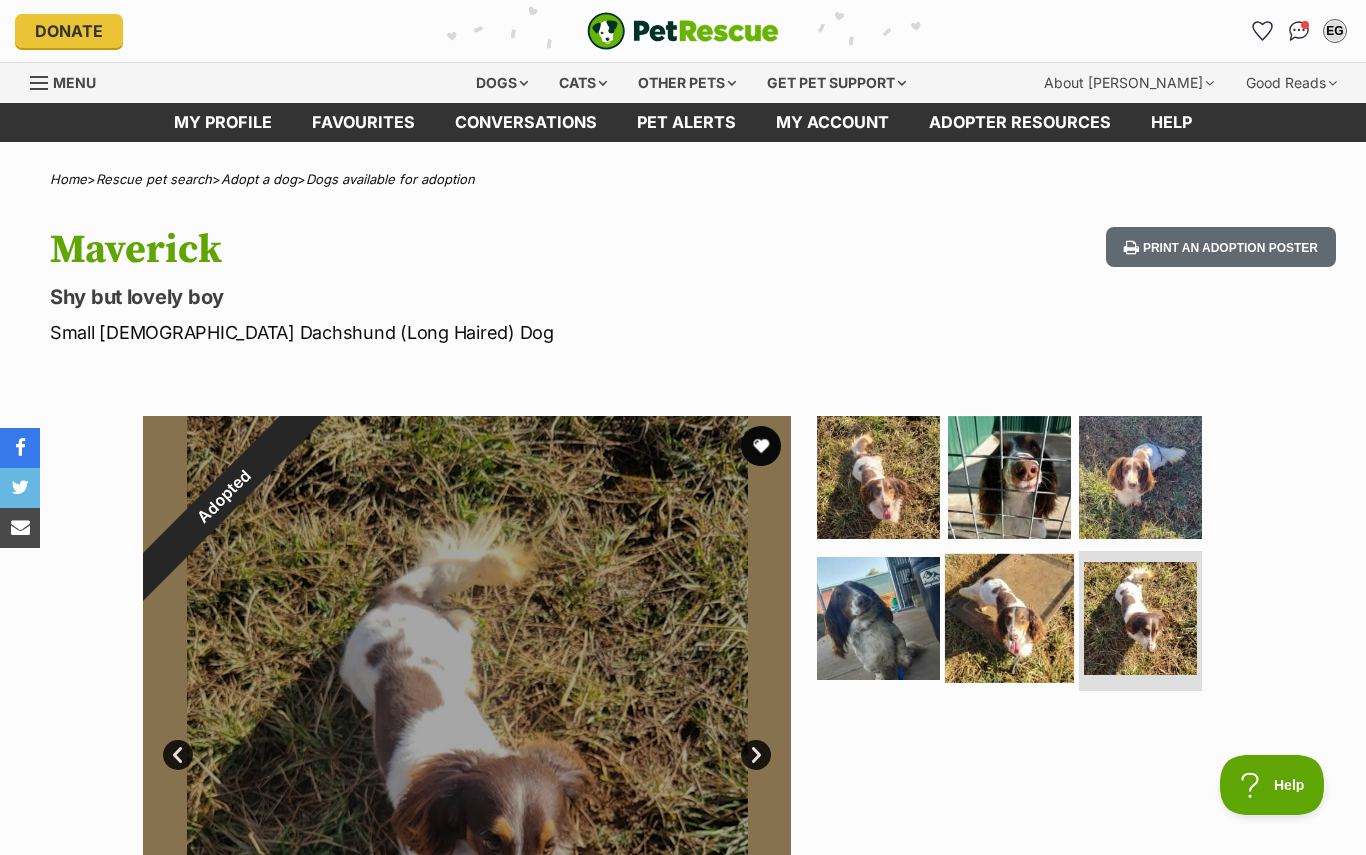 click at bounding box center [1009, 618] 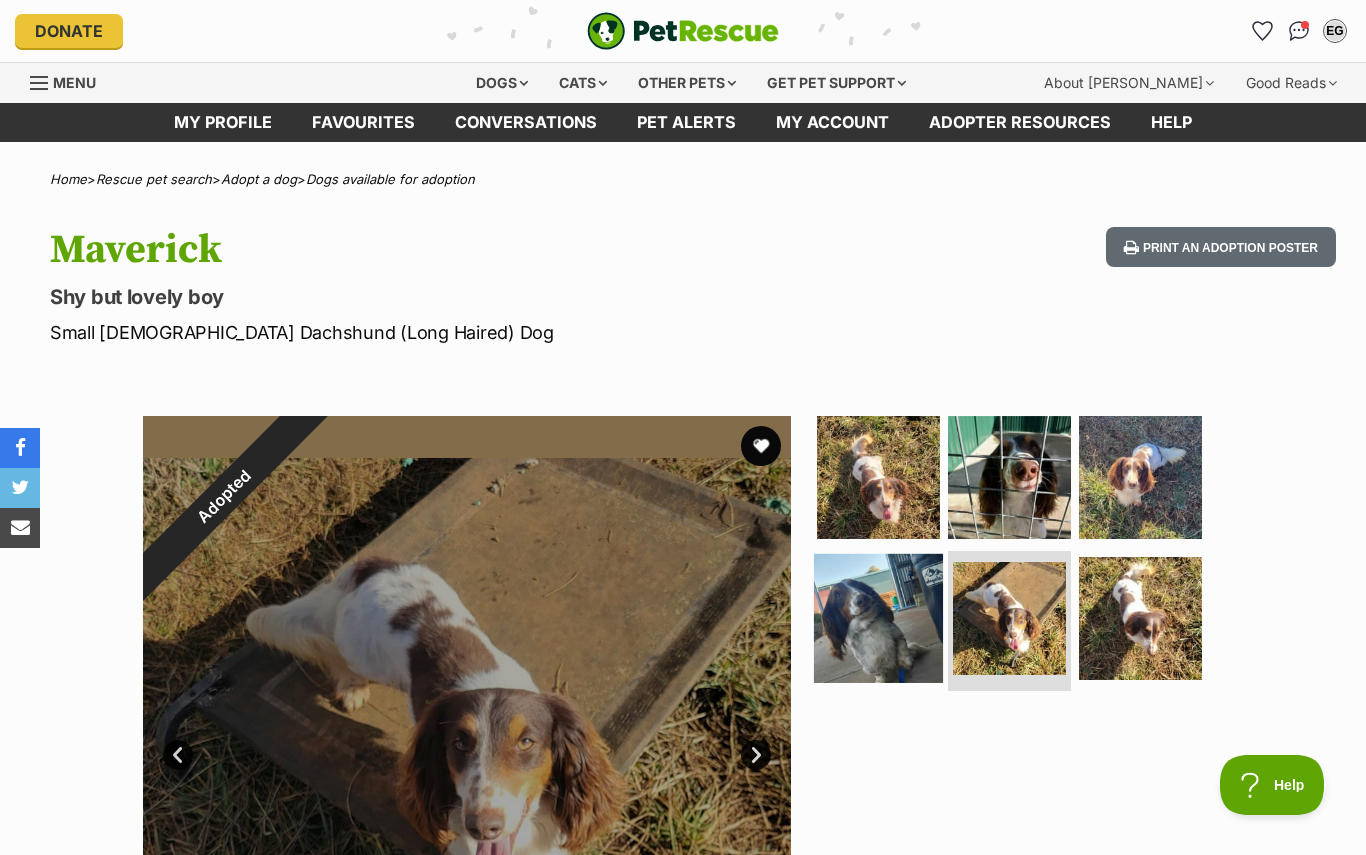 click at bounding box center (878, 618) 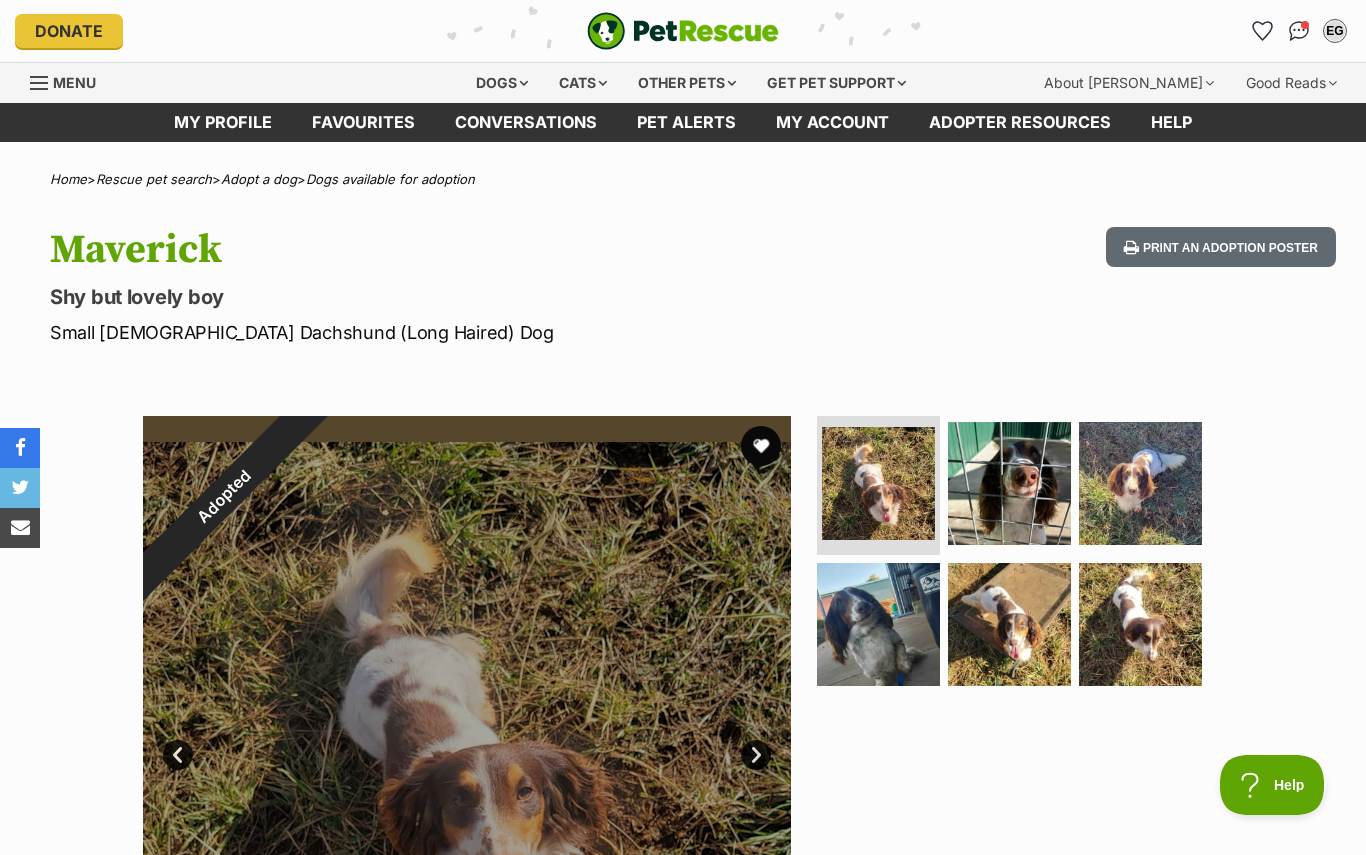 scroll, scrollTop: 0, scrollLeft: 0, axis: both 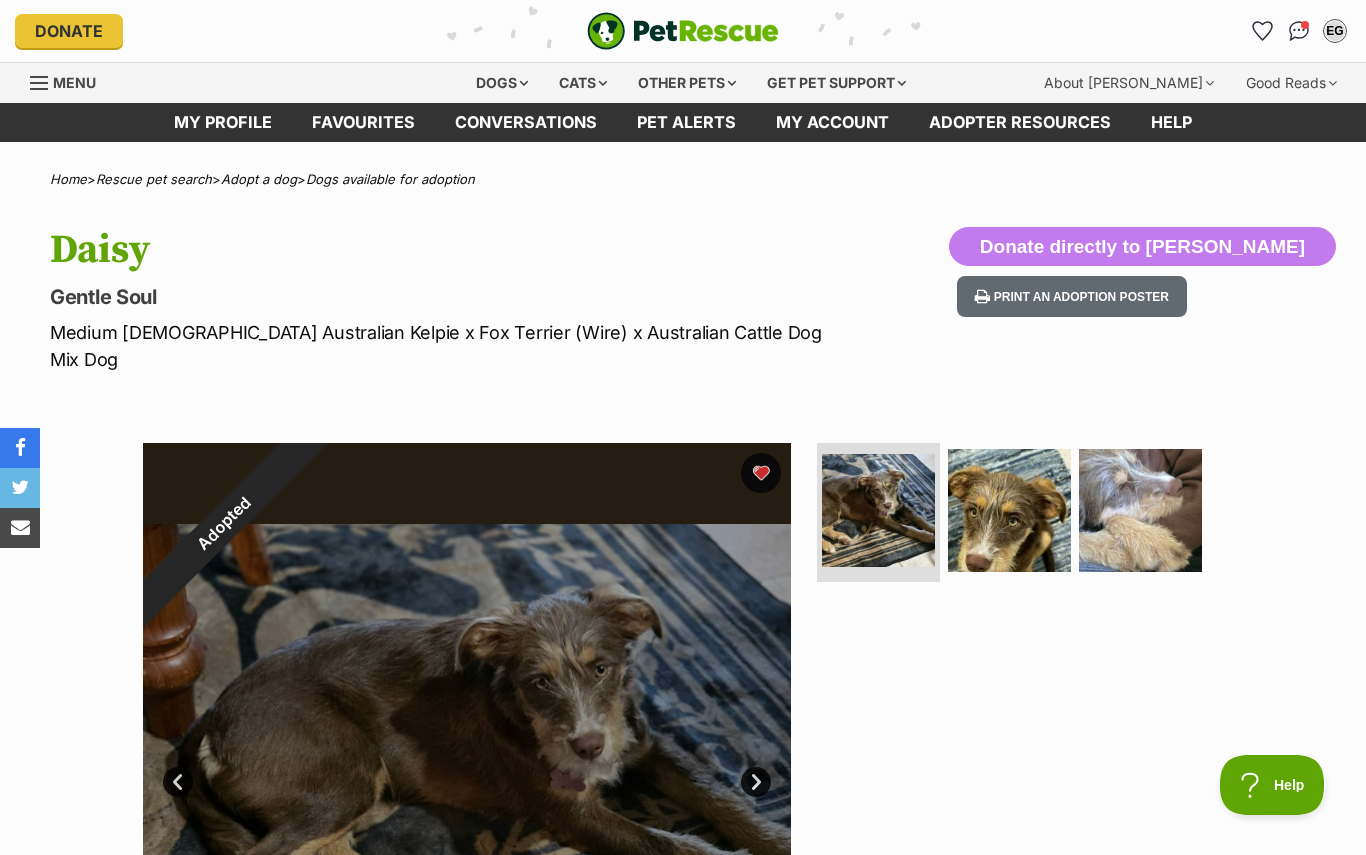 click on "Adopted" at bounding box center (224, 524) 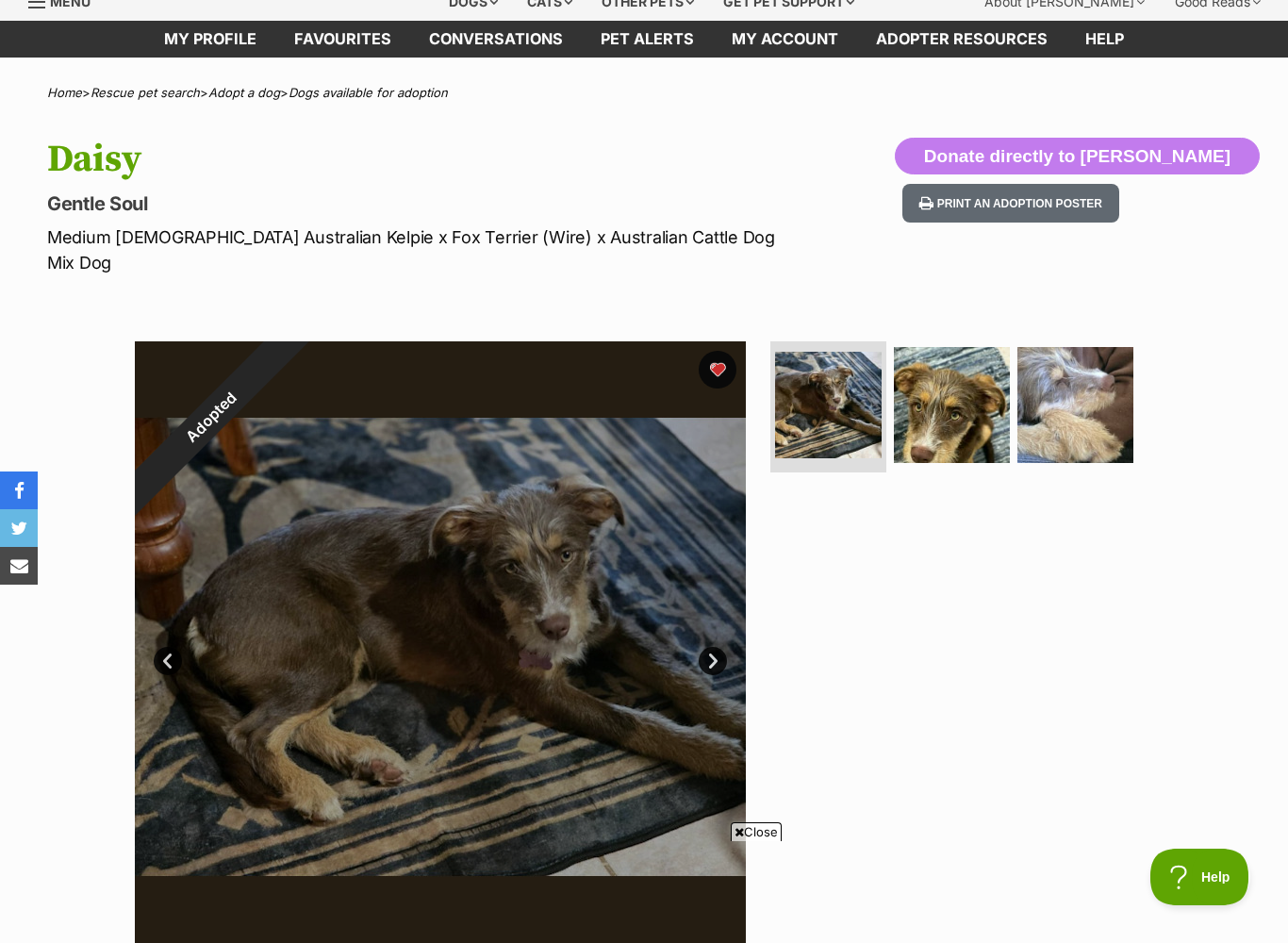 scroll, scrollTop: 75, scrollLeft: 0, axis: vertical 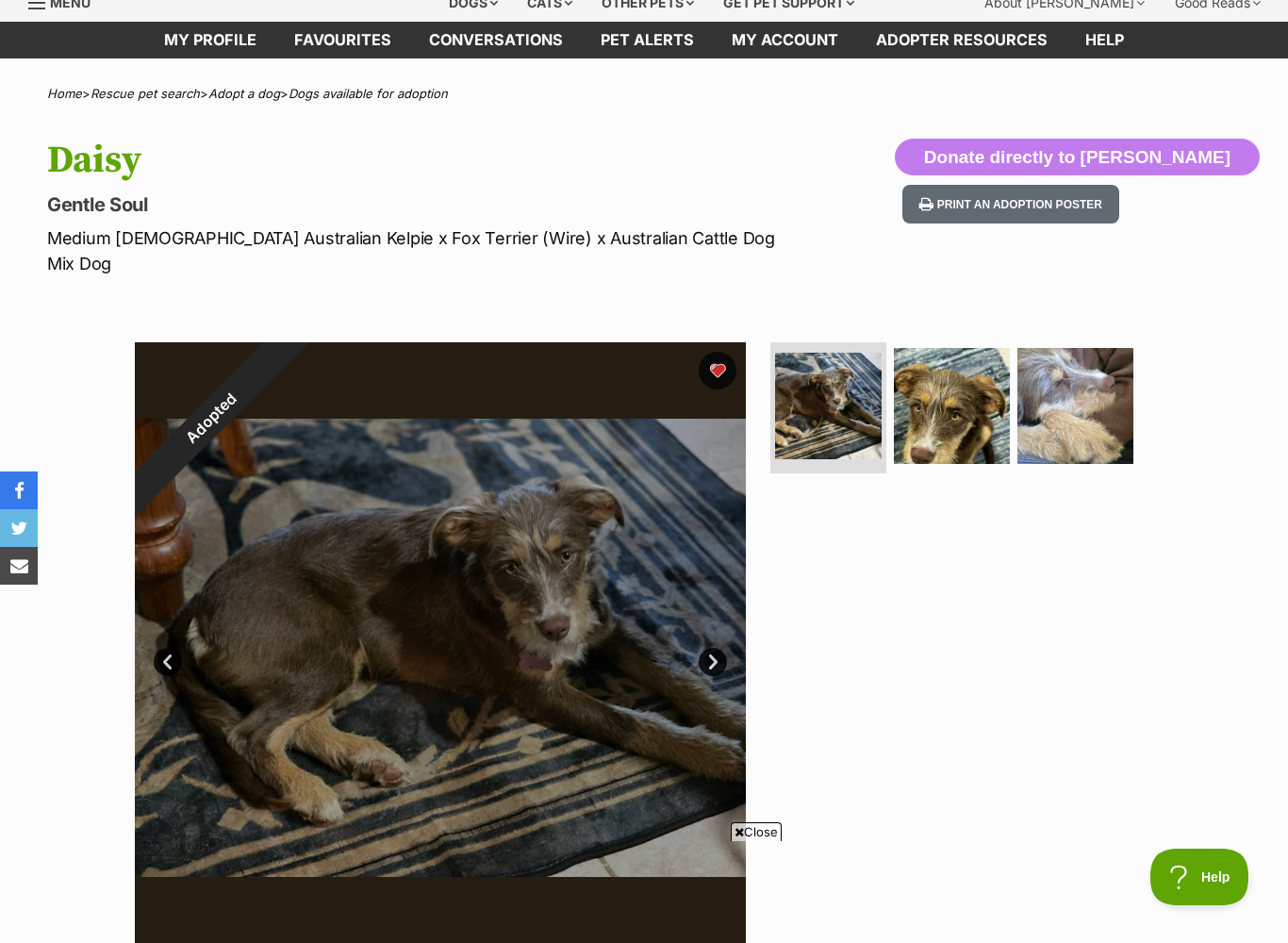 click on "Adopted" at bounding box center (211, 419) 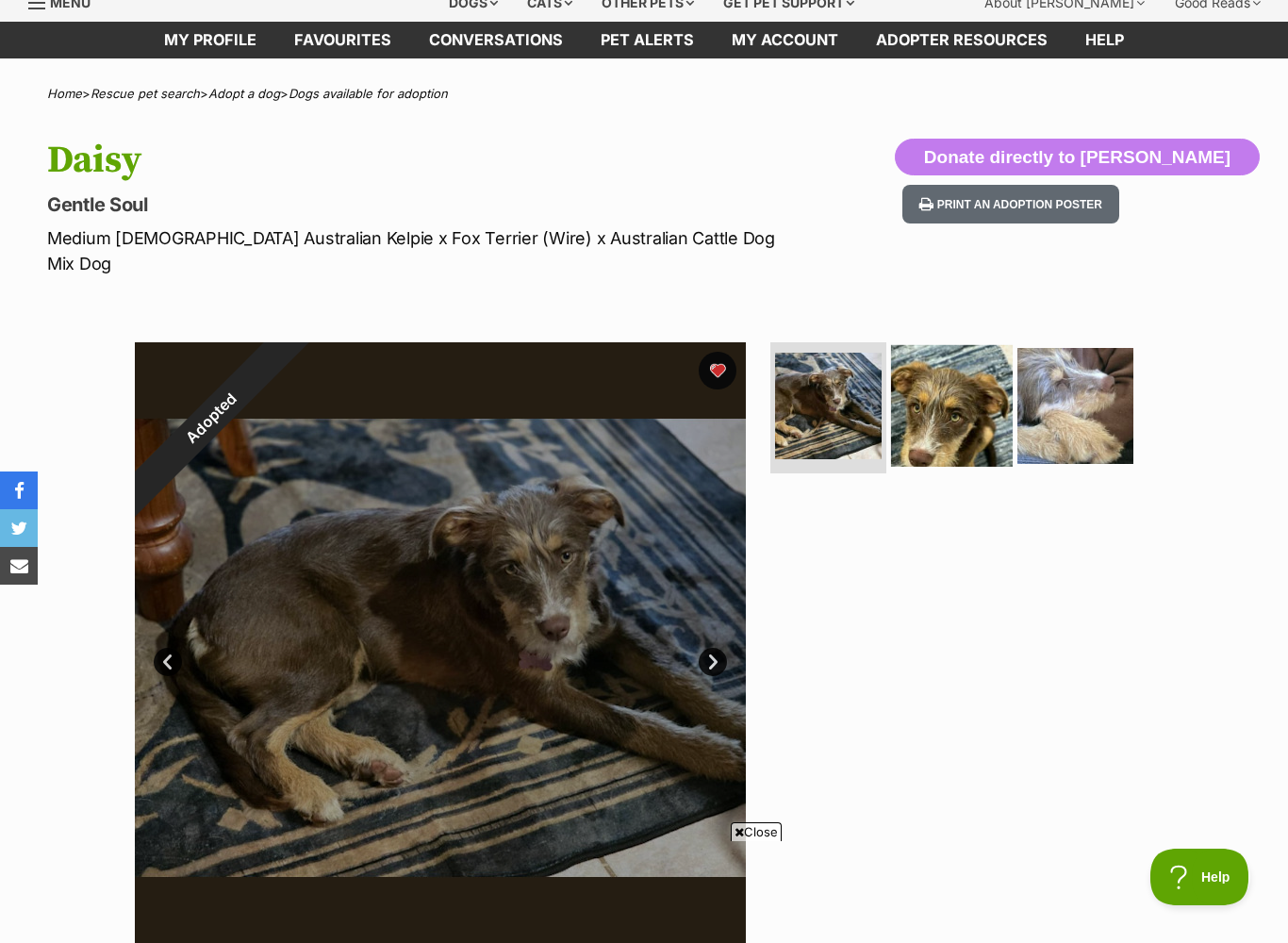 click at bounding box center [951, 405] 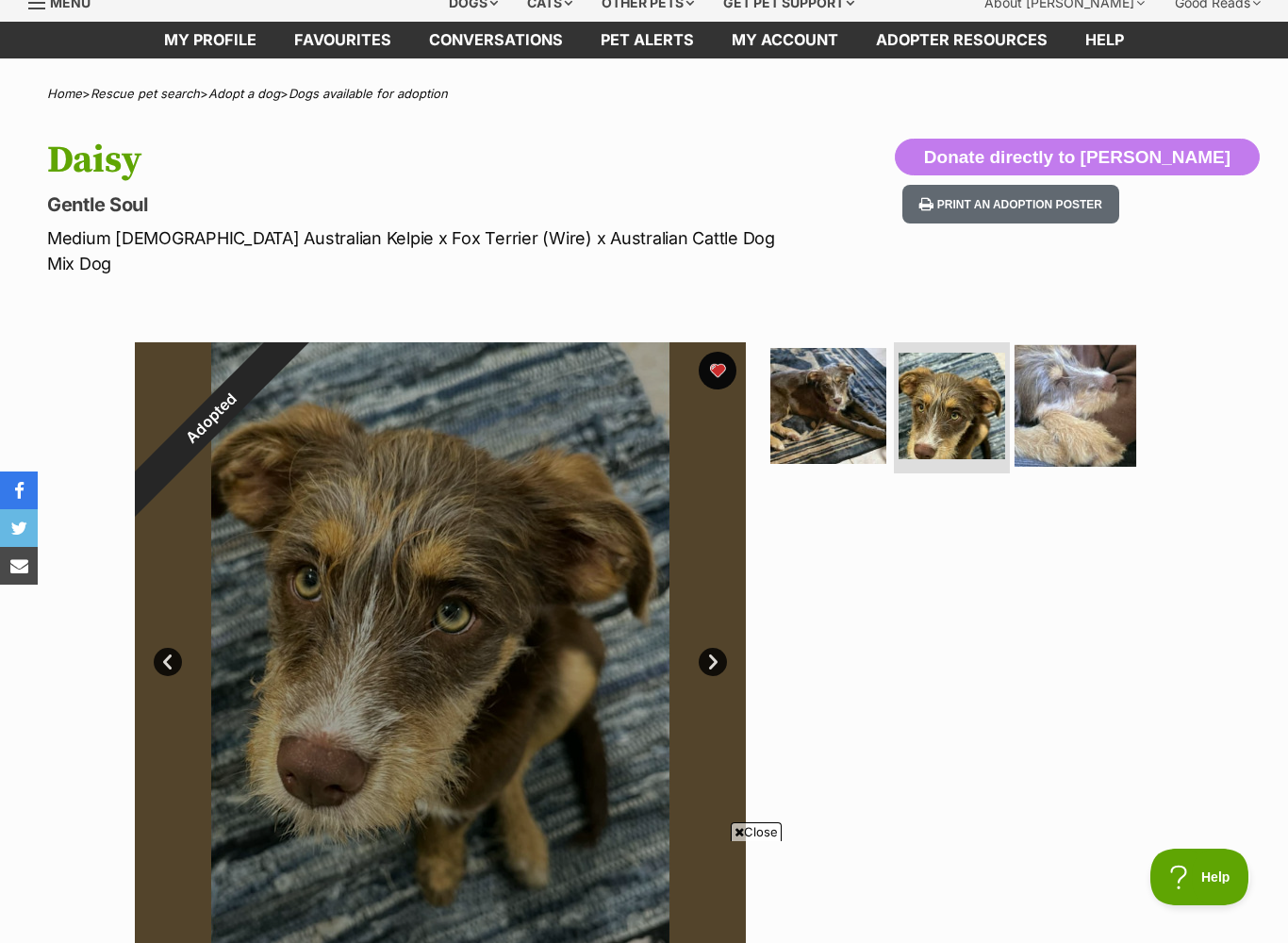 click at bounding box center (1075, 405) 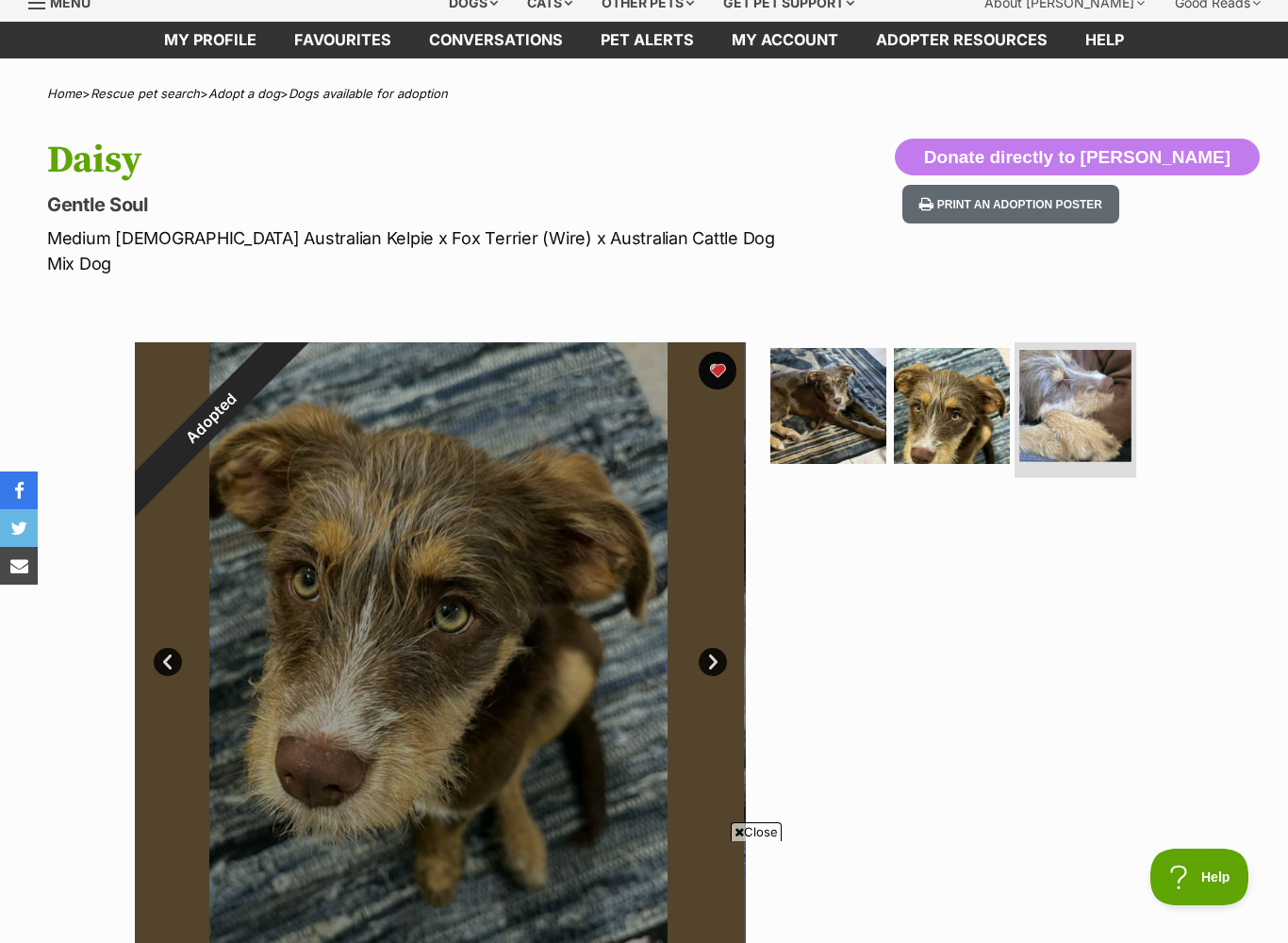 scroll, scrollTop: 0, scrollLeft: 0, axis: both 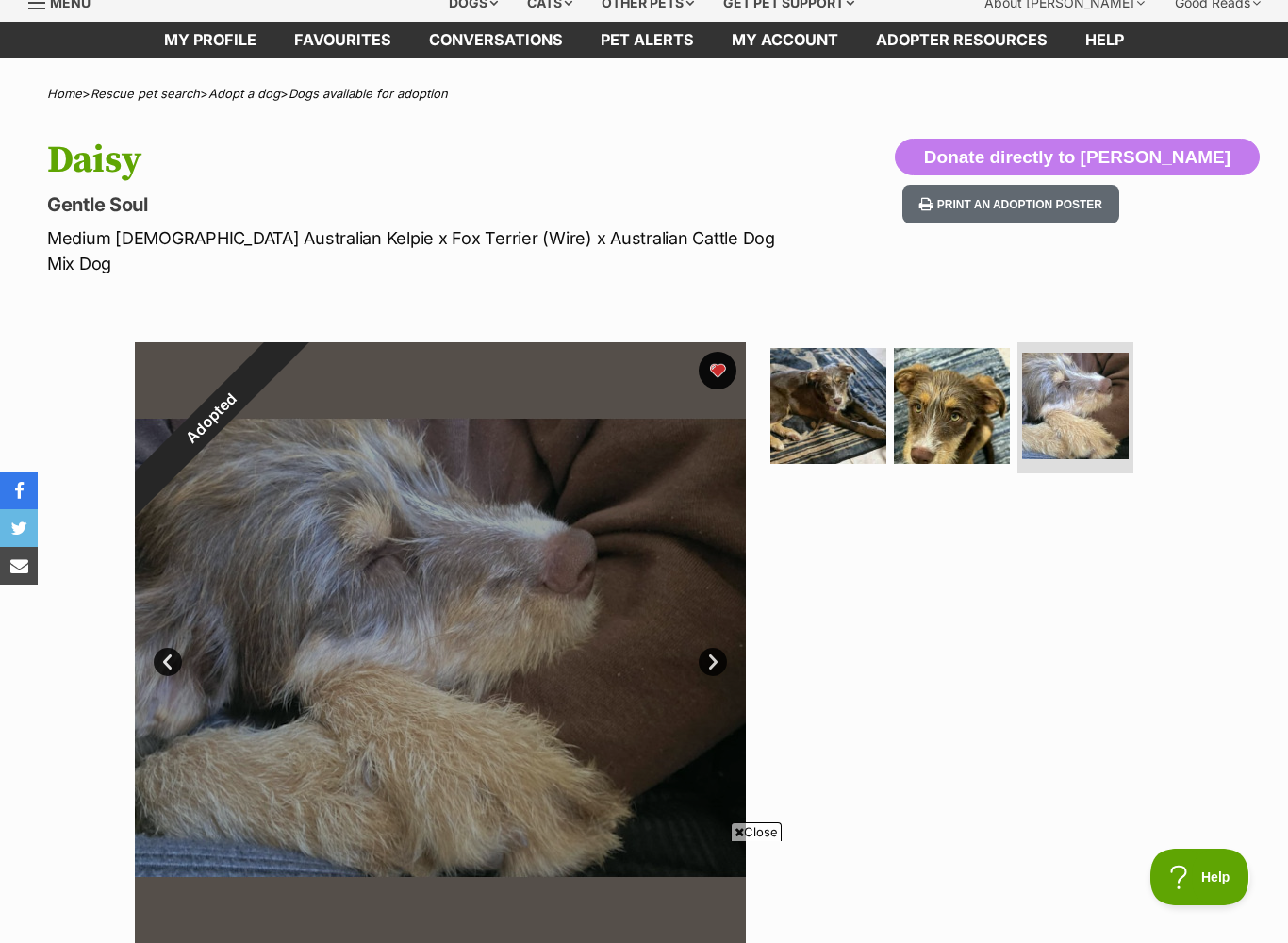 click on "Adopted" at bounding box center (211, 419) 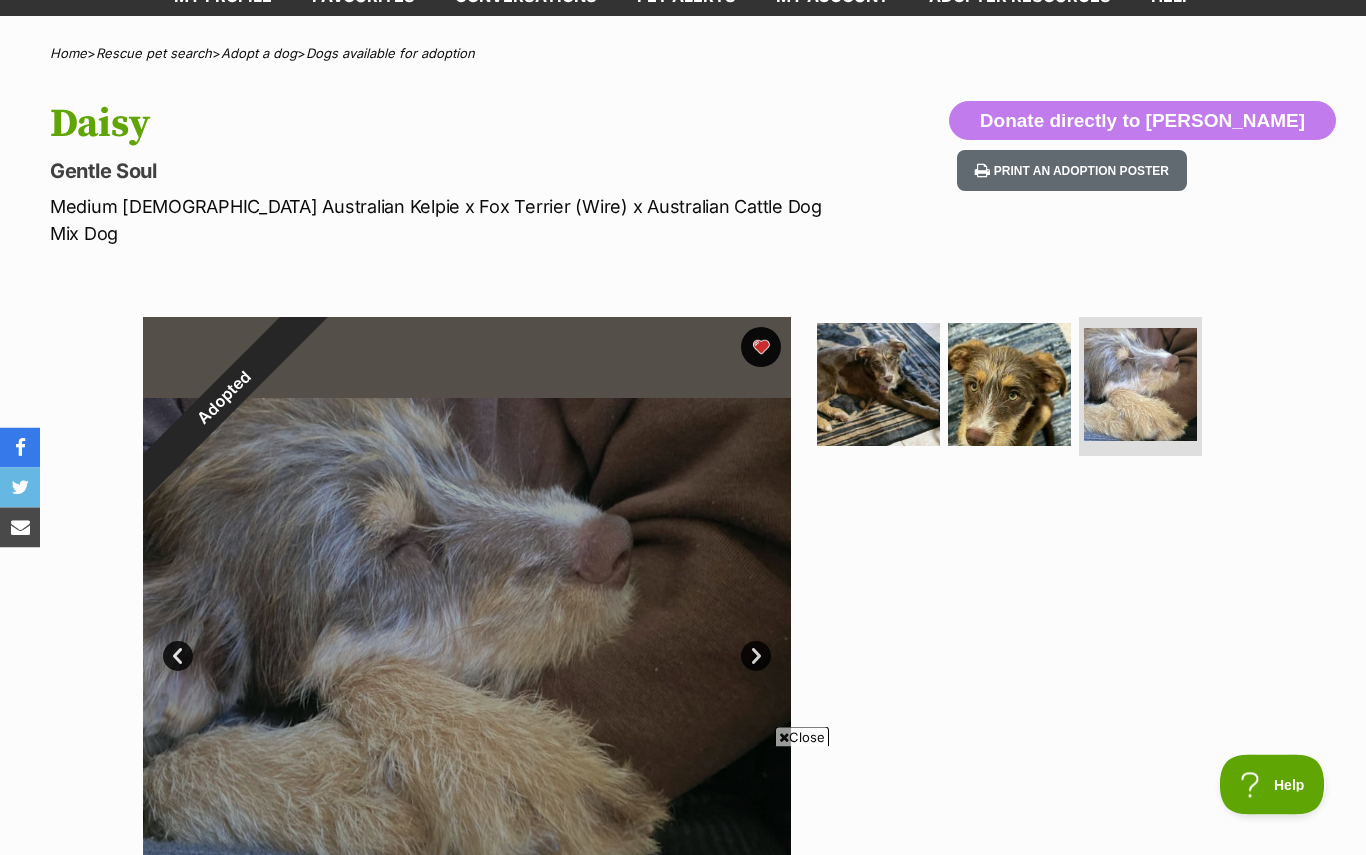 scroll, scrollTop: 0, scrollLeft: 0, axis: both 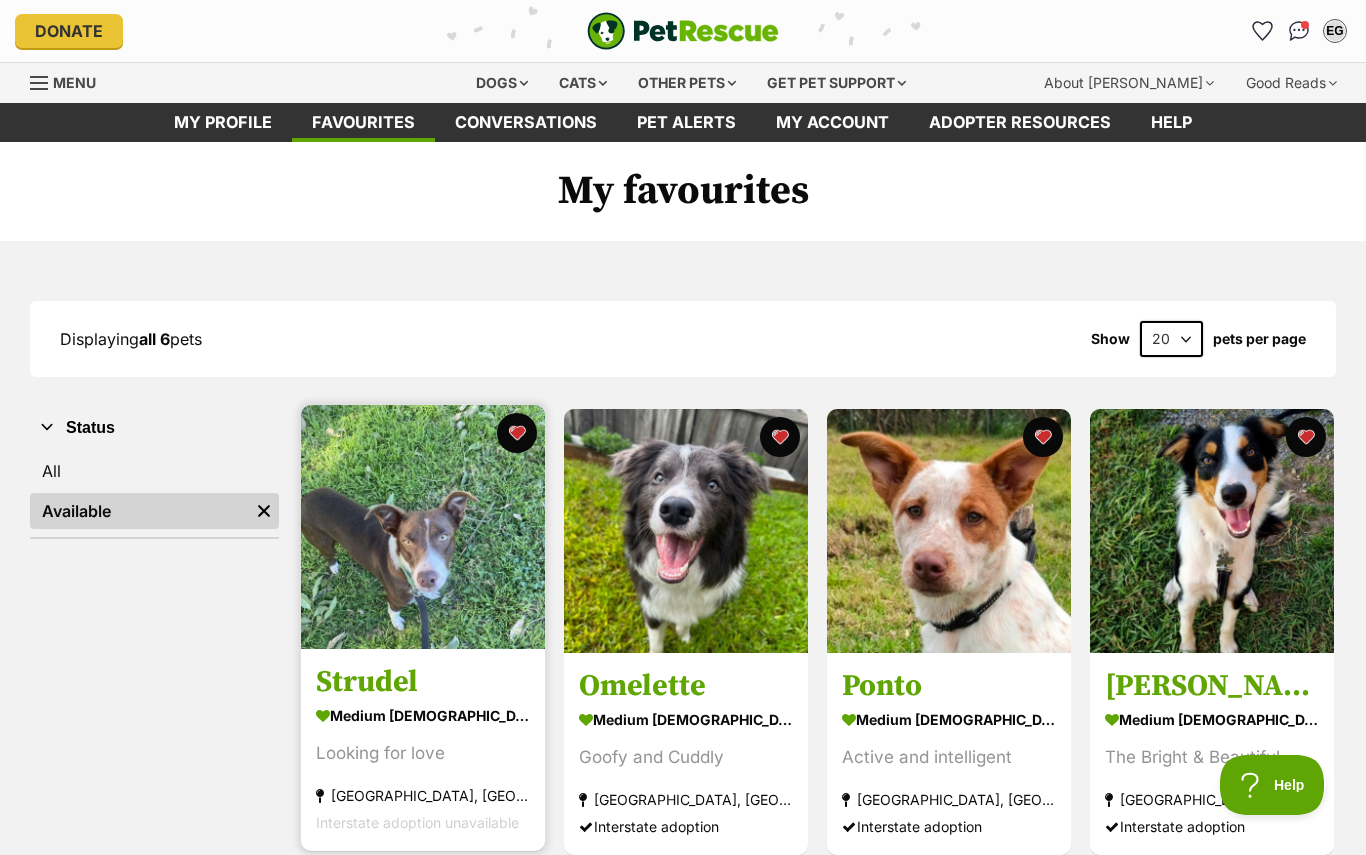 click on "Strudel" at bounding box center (423, 683) 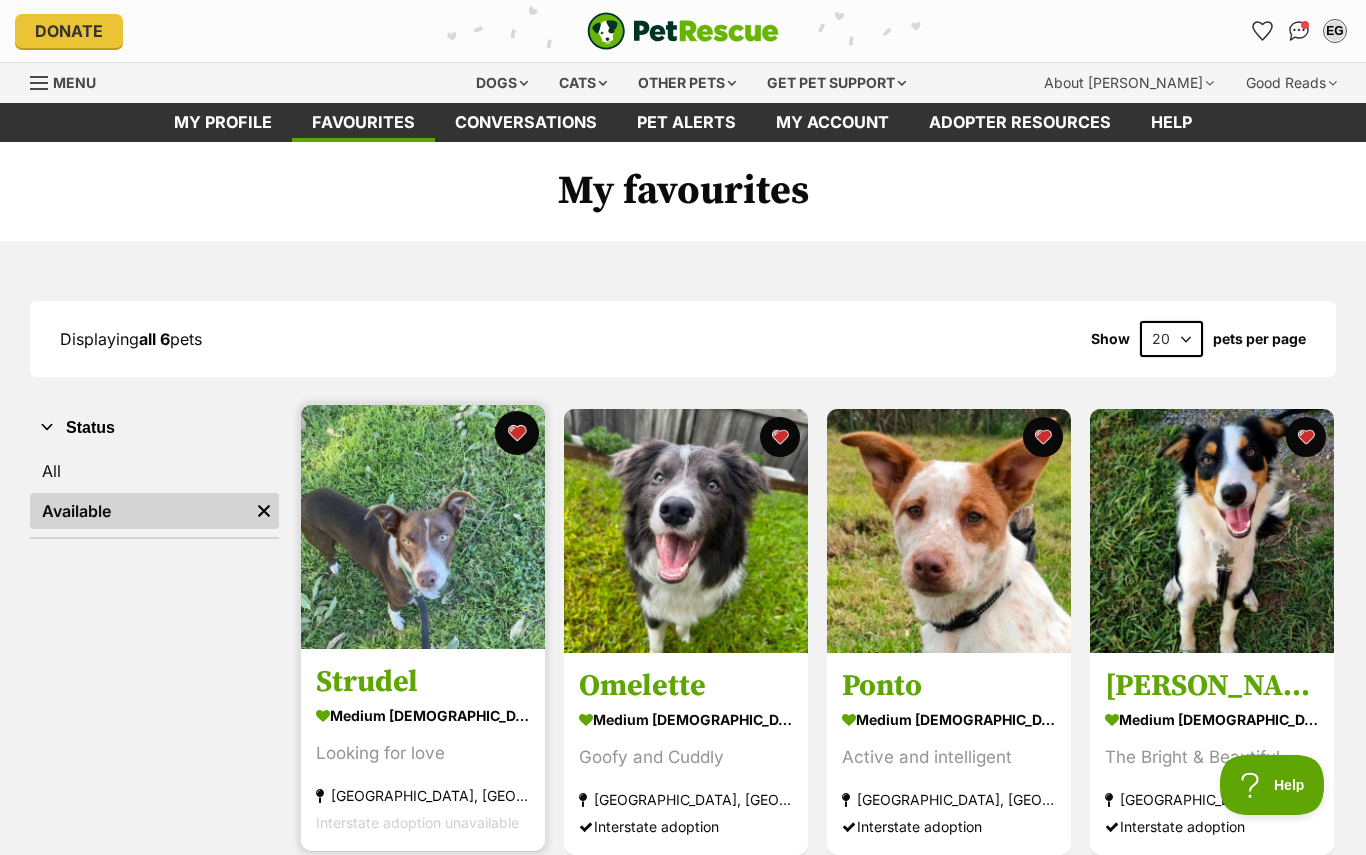 scroll, scrollTop: 0, scrollLeft: 0, axis: both 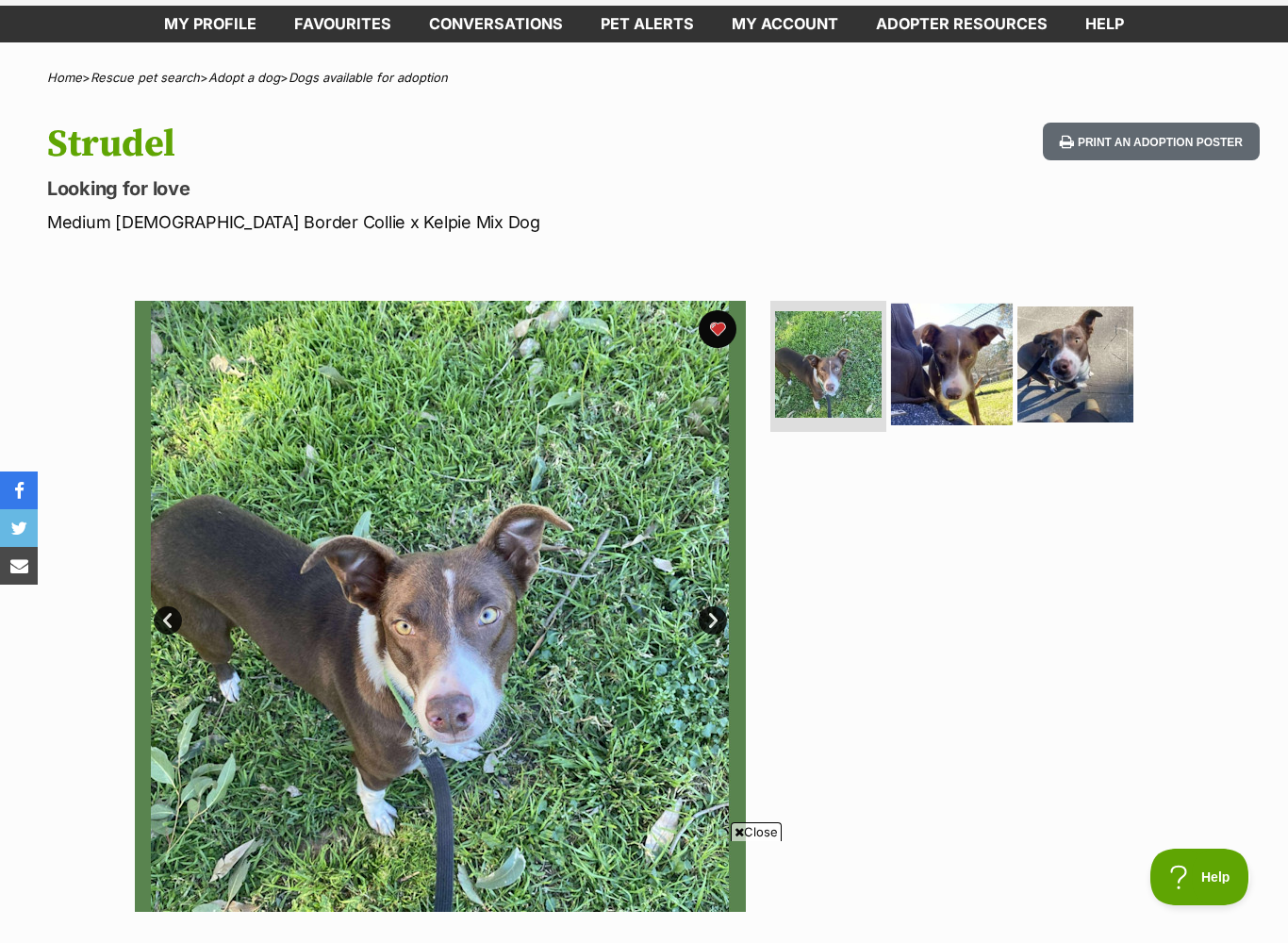 click at bounding box center (951, 363) 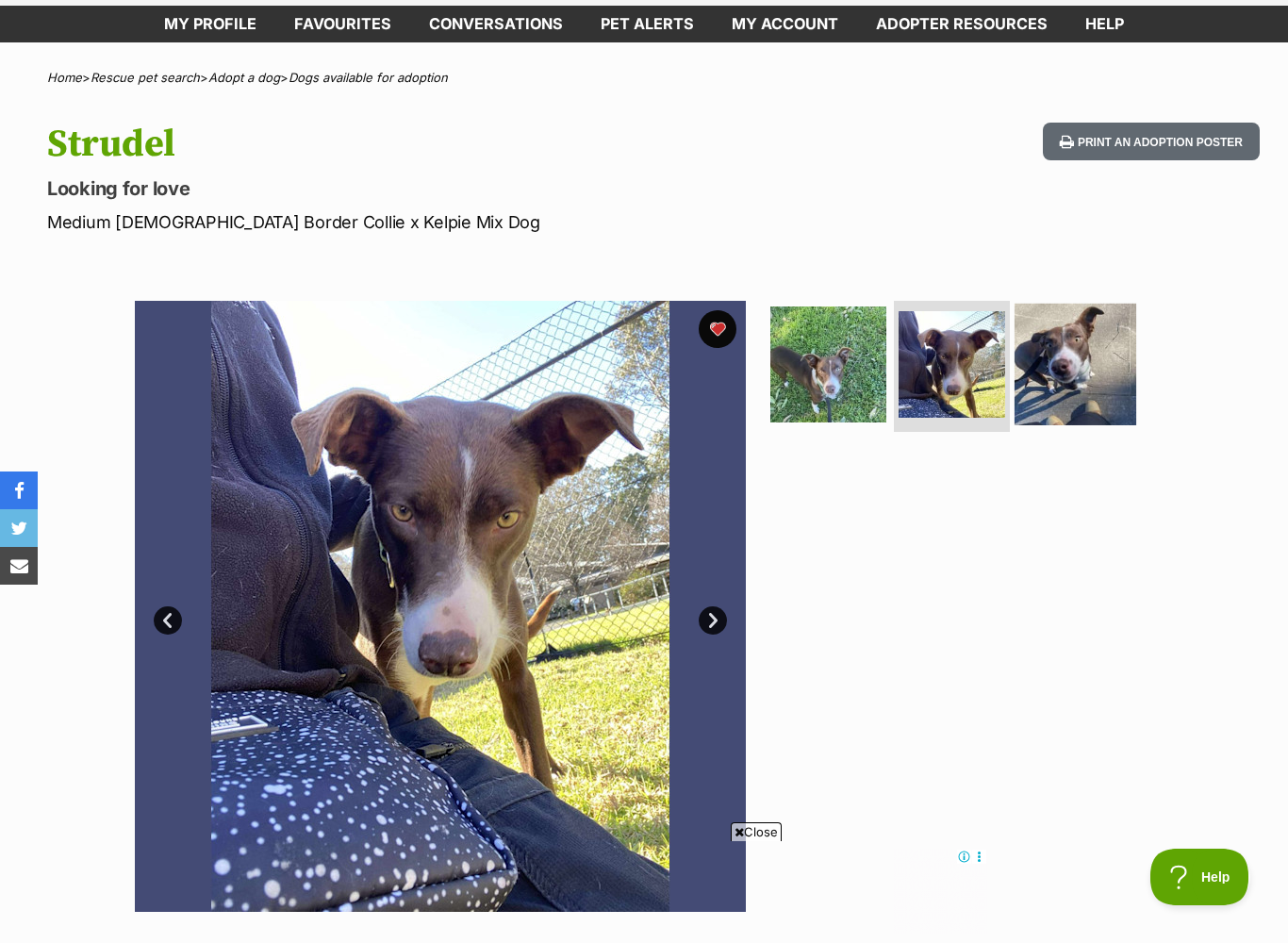 scroll, scrollTop: 0, scrollLeft: 0, axis: both 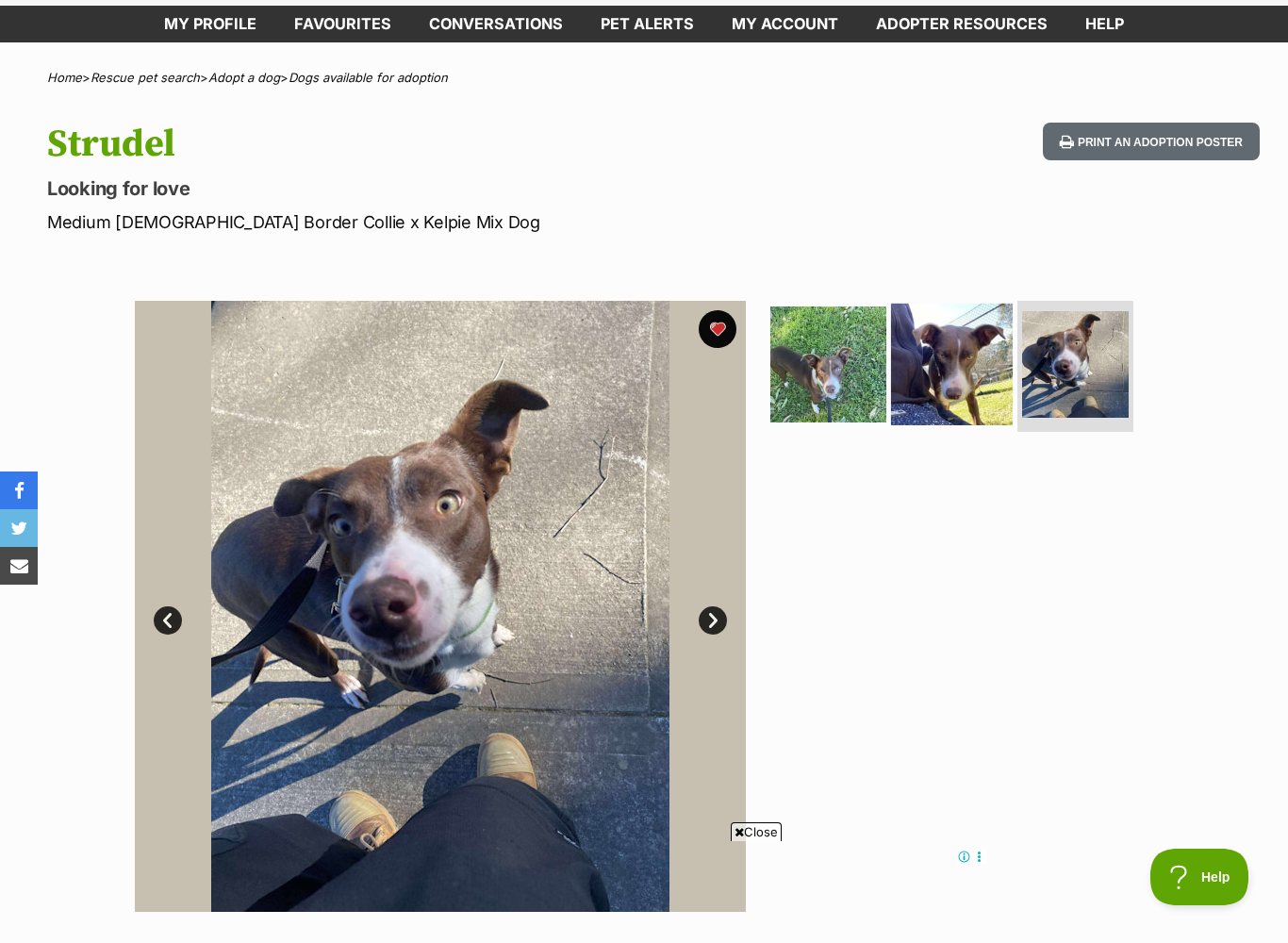 click at bounding box center [951, 363] 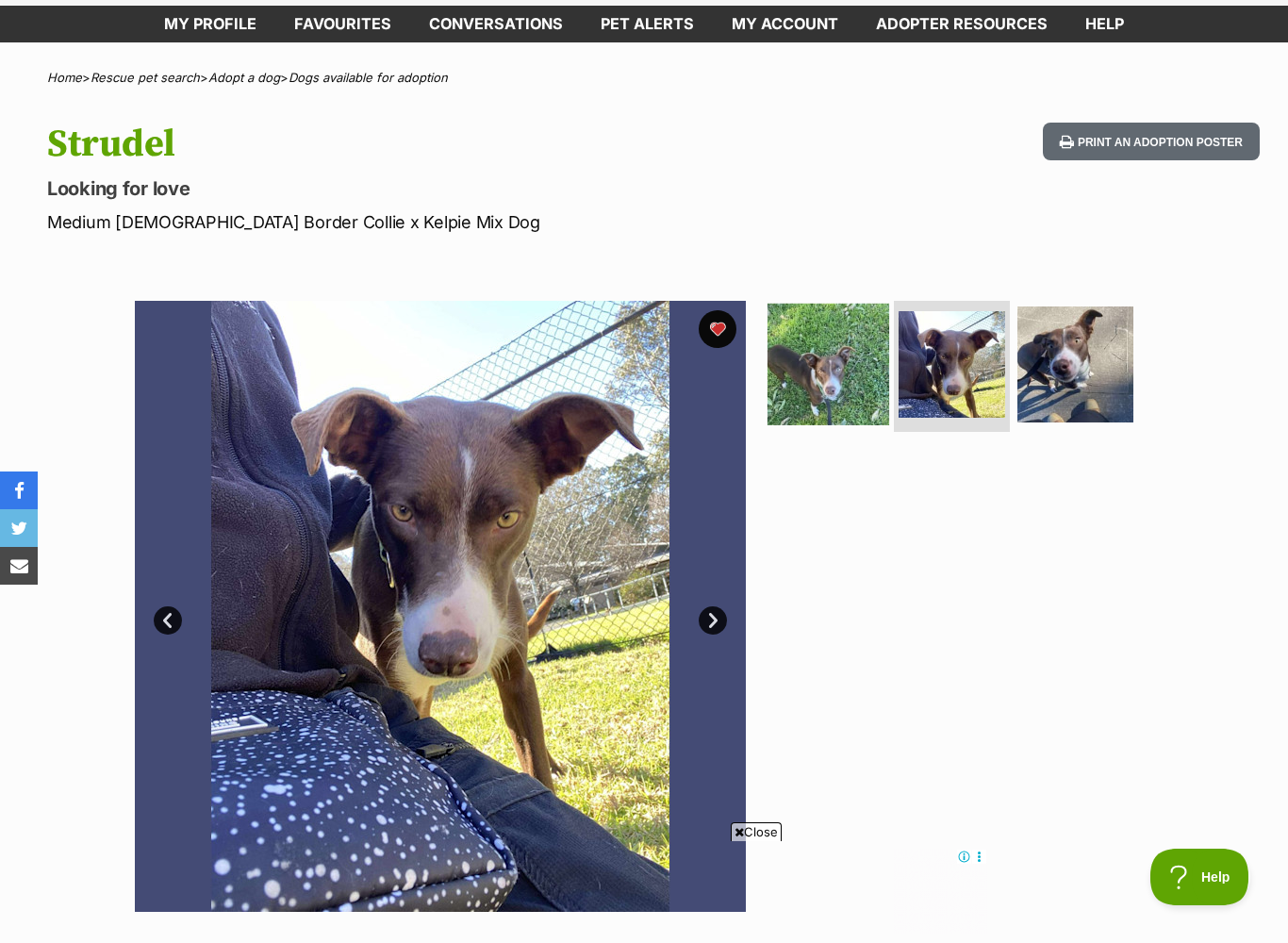 click at bounding box center [828, 363] 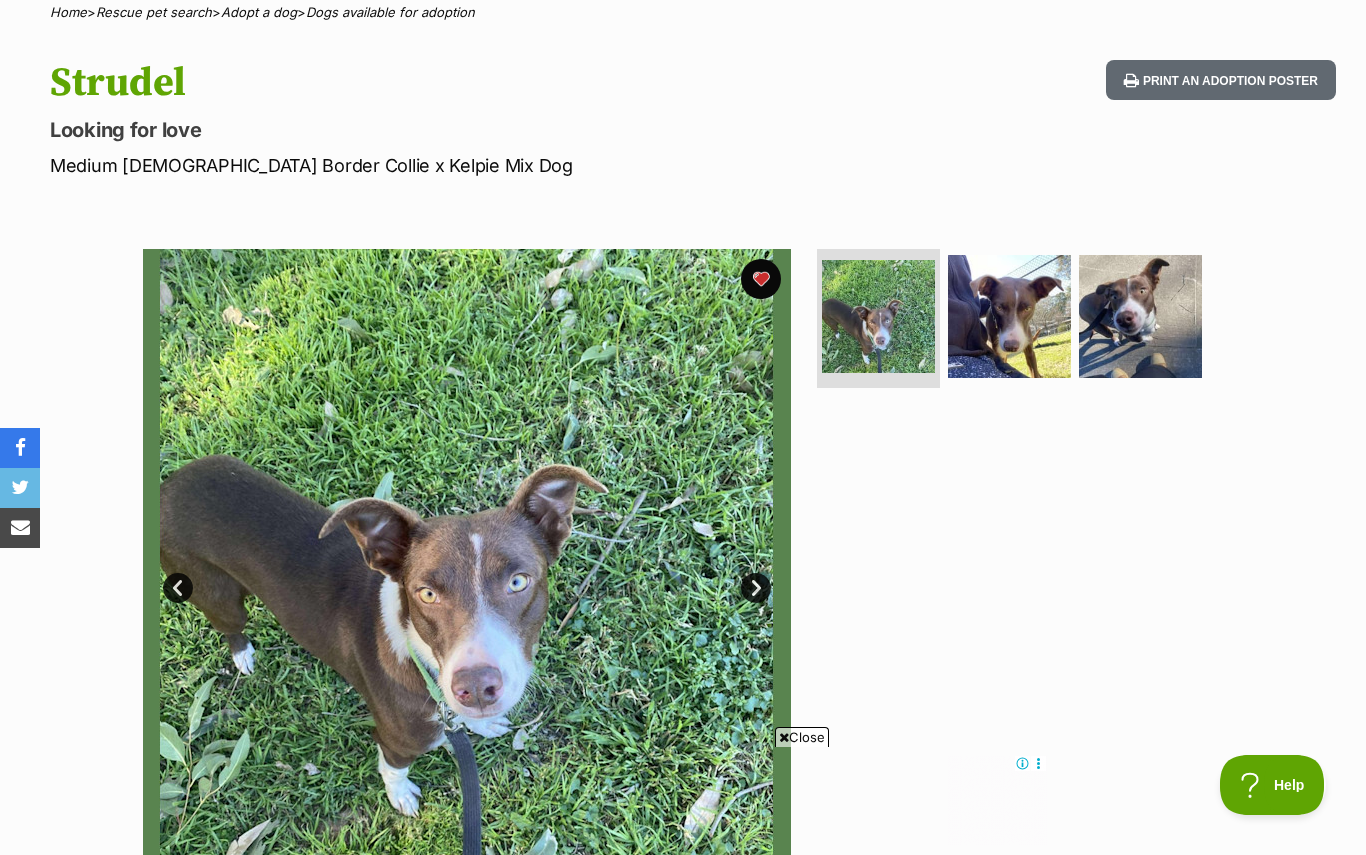 scroll, scrollTop: 0, scrollLeft: 0, axis: both 